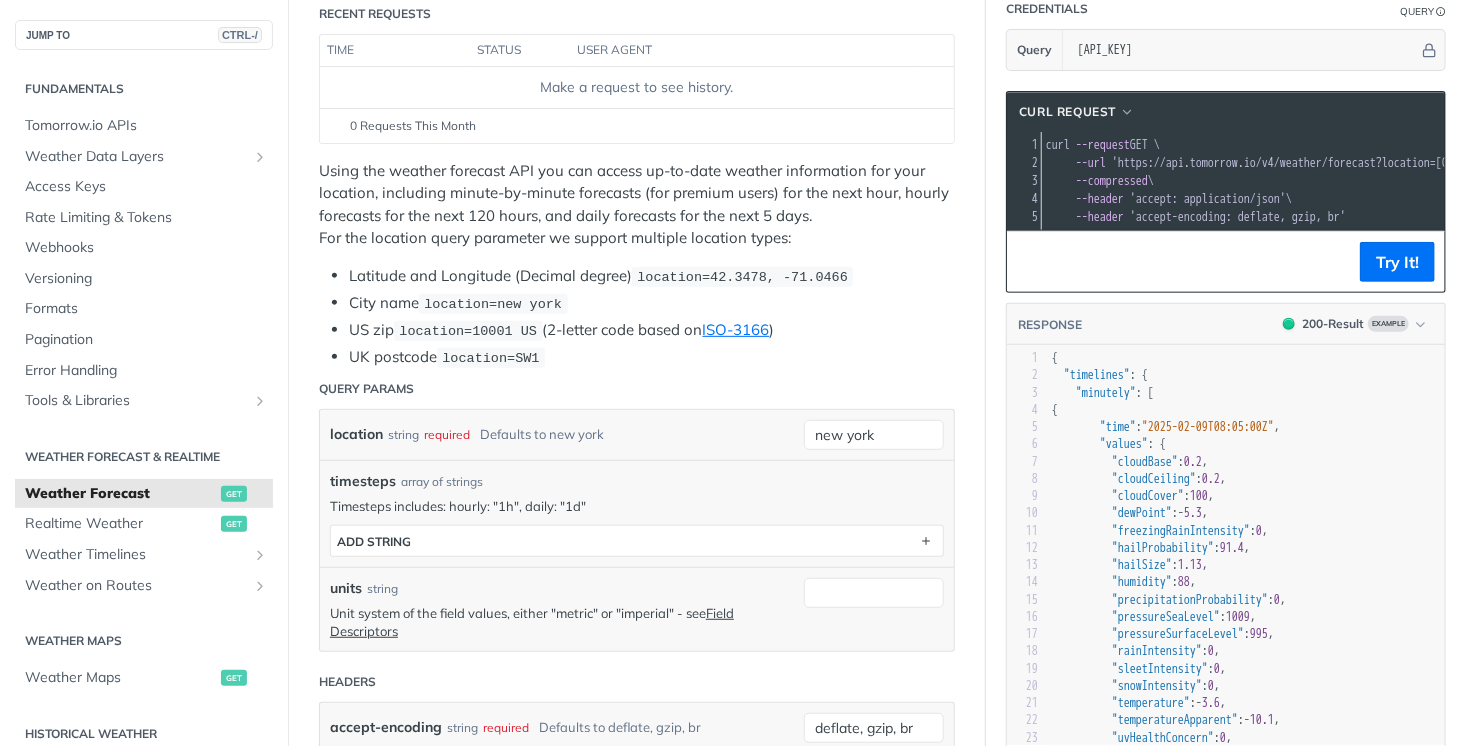 scroll, scrollTop: 288, scrollLeft: 0, axis: vertical 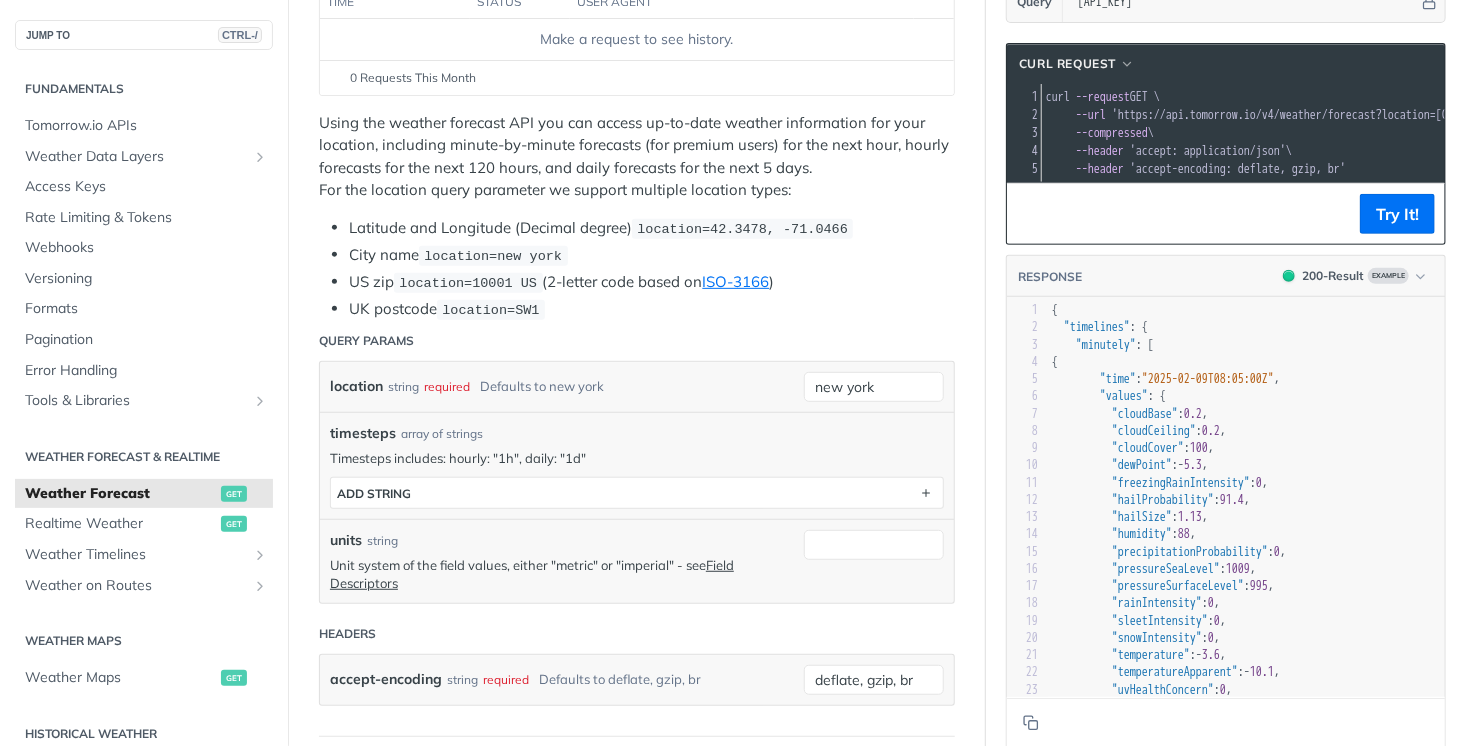 click on "Timesteps includes: hourly: "1h", daily: "1d"" at bounding box center (637, 458) 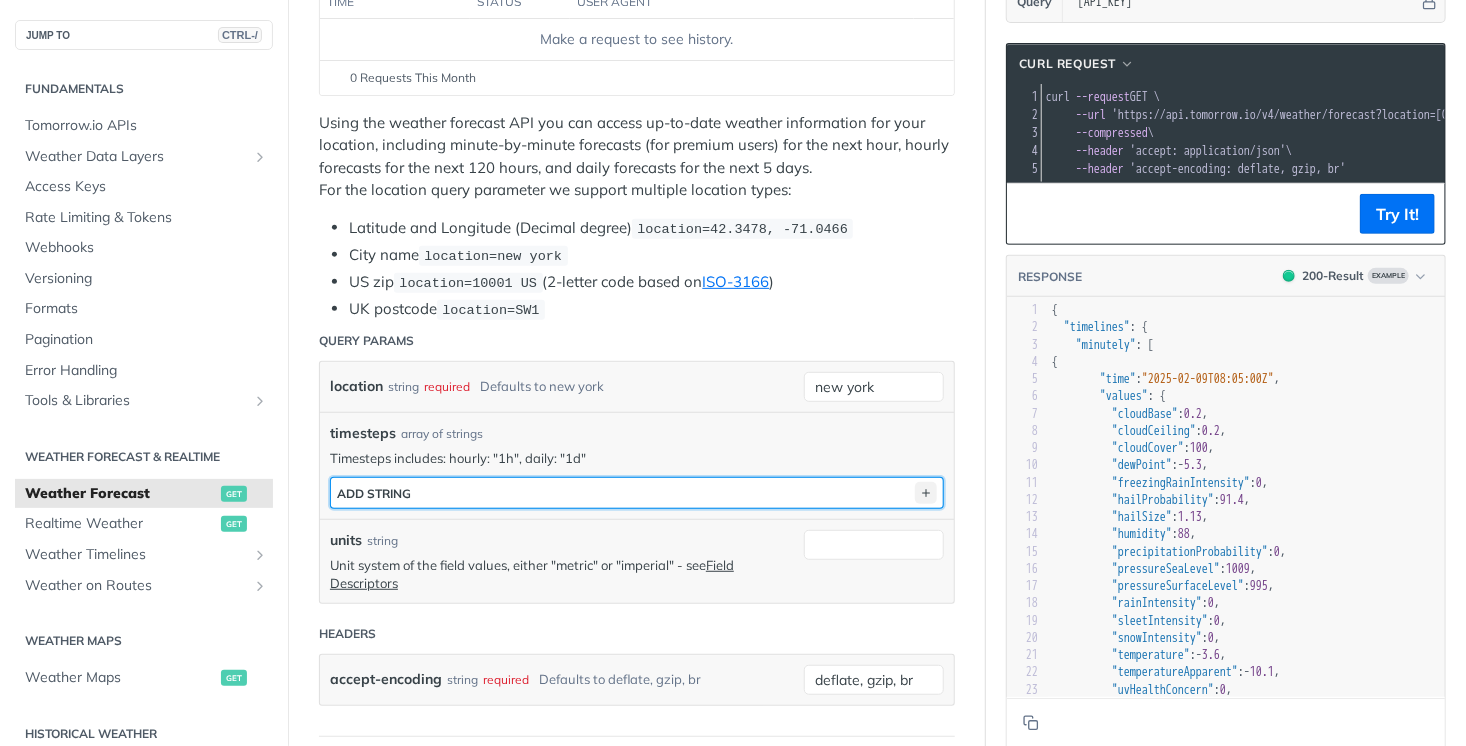 click at bounding box center [926, 493] 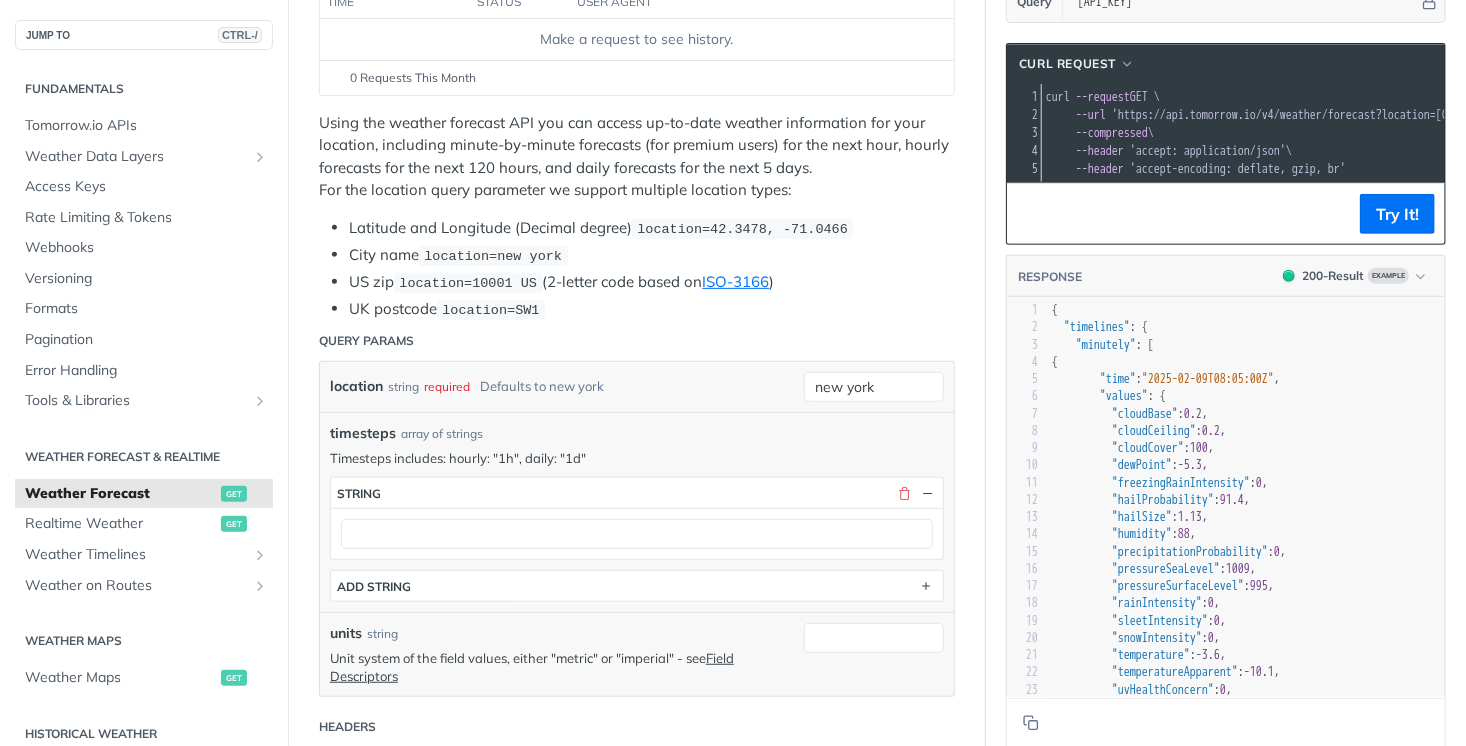 scroll, scrollTop: 0, scrollLeft: 535, axis: horizontal 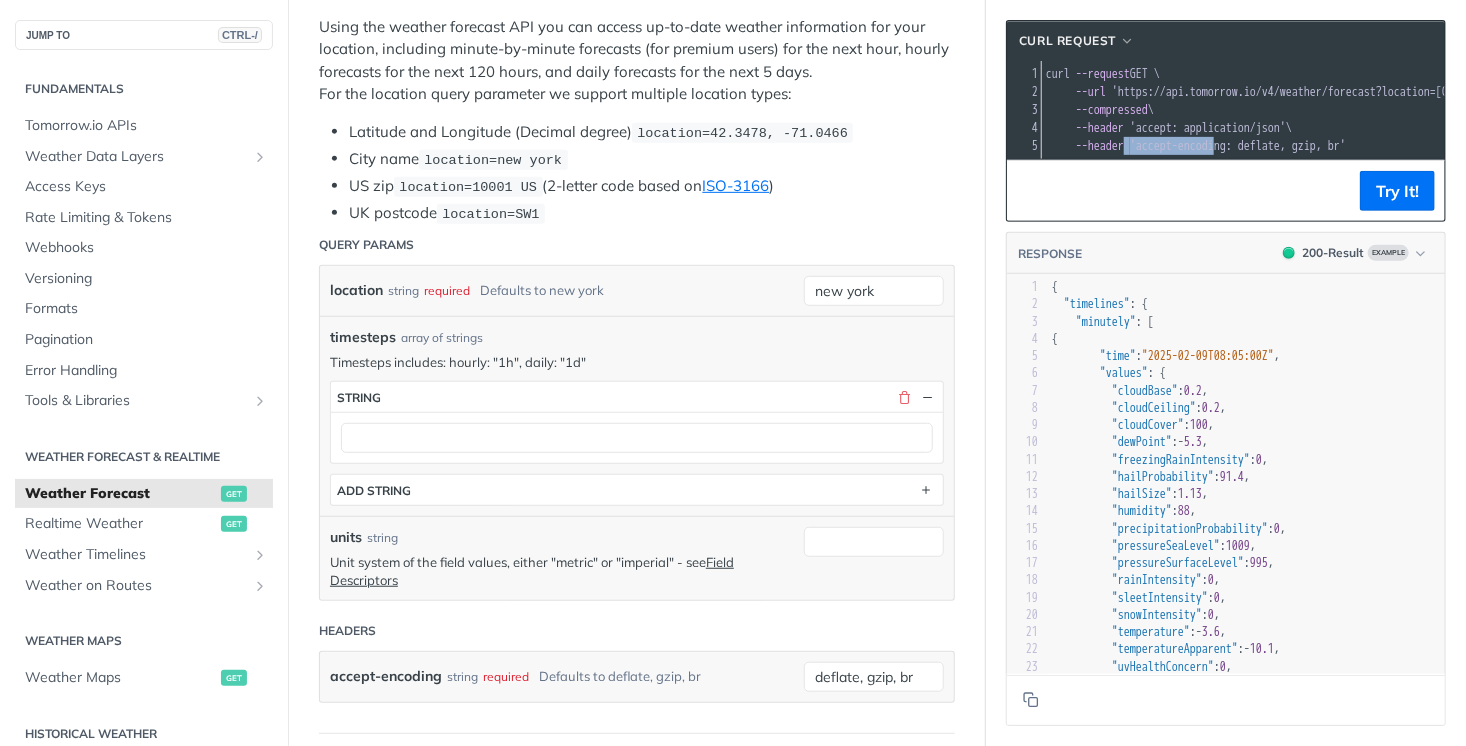 drag, startPoint x: 1141, startPoint y: 150, endPoint x: 1251, endPoint y: 142, distance: 110.29053 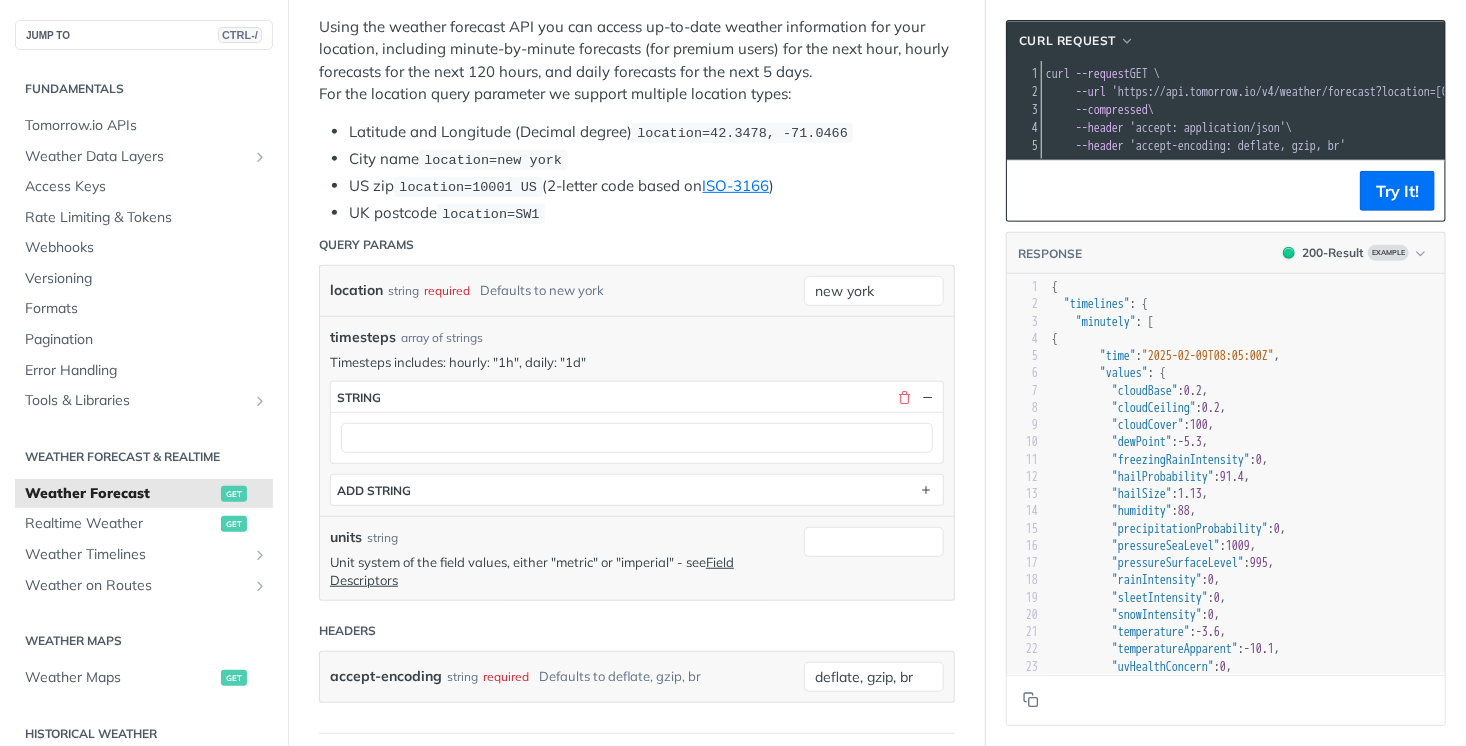 click on "--url   'https://api.tomorrow.io/v4/weather/forecast?location=[CITY]&timesteps=&apikey=[API_KEY]'  \" at bounding box center (1511, 92) 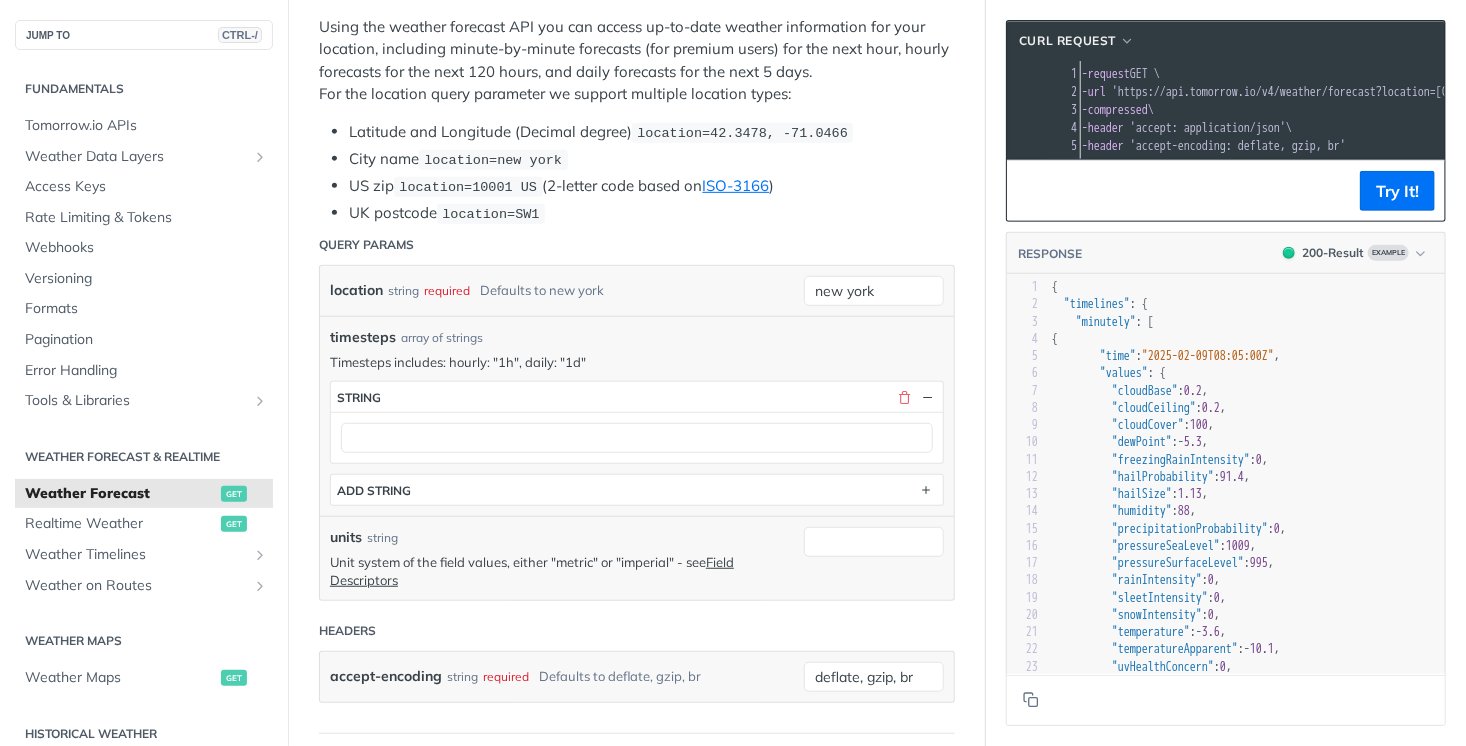 scroll, scrollTop: 0, scrollLeft: 40, axis: horizontal 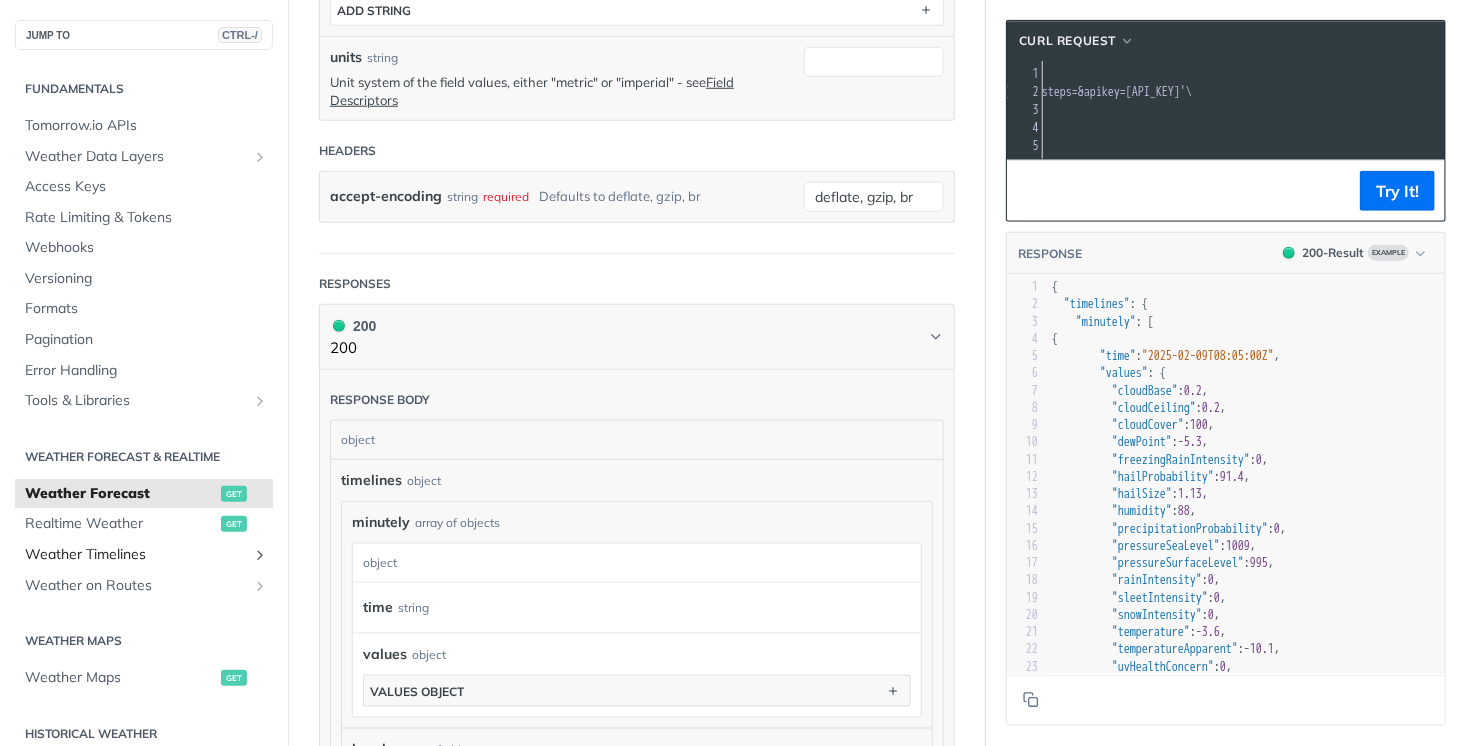 click on "Weather Timelines" at bounding box center (144, 555) 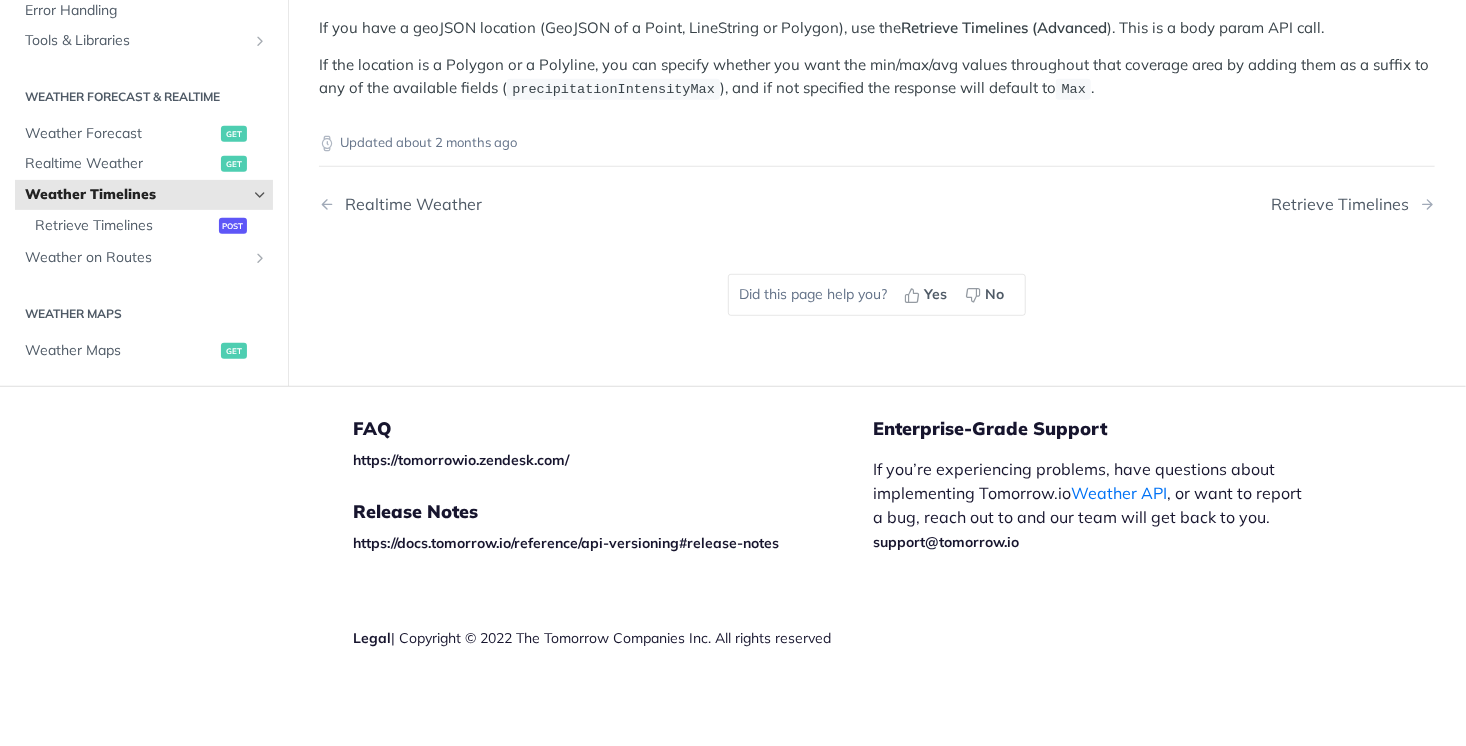 scroll, scrollTop: 408, scrollLeft: 0, axis: vertical 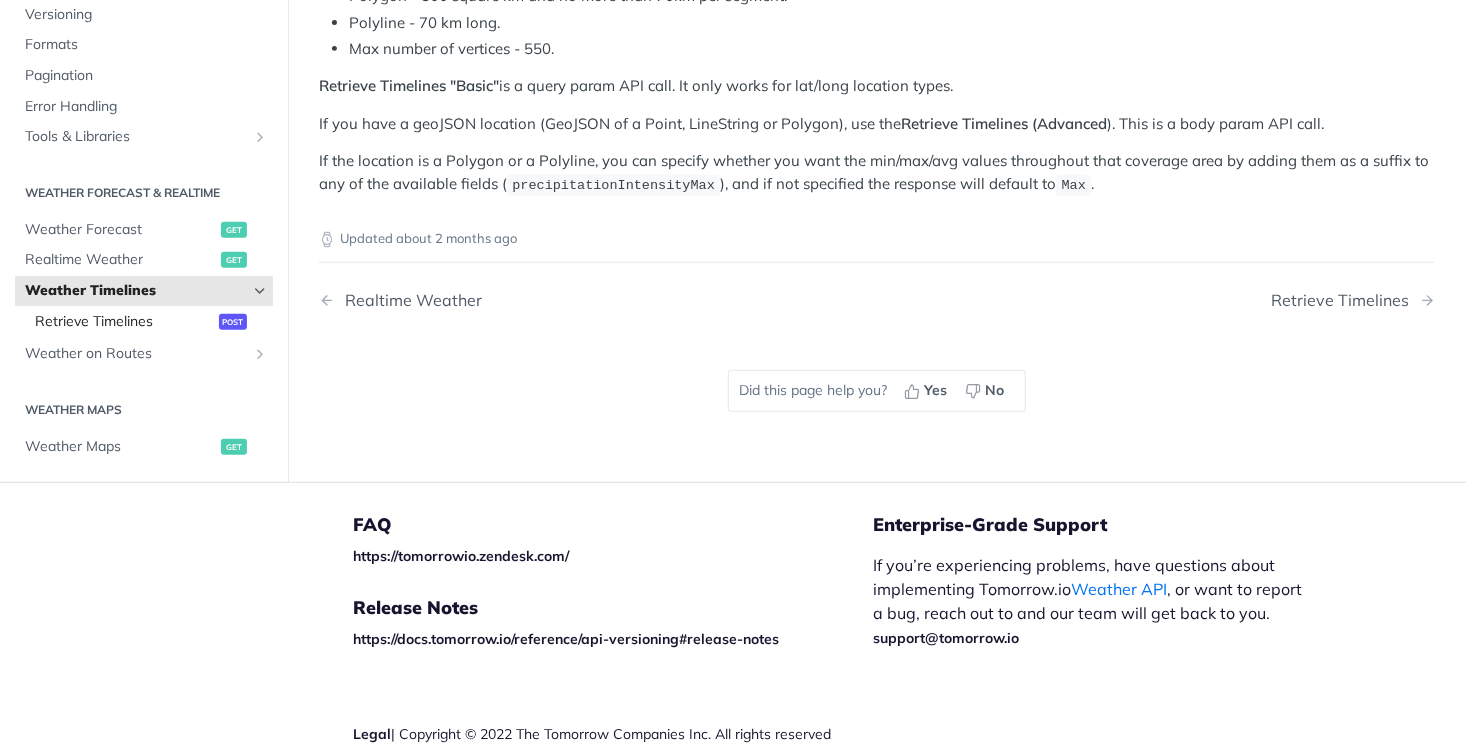click on "Retrieve Timelines" at bounding box center [124, 321] 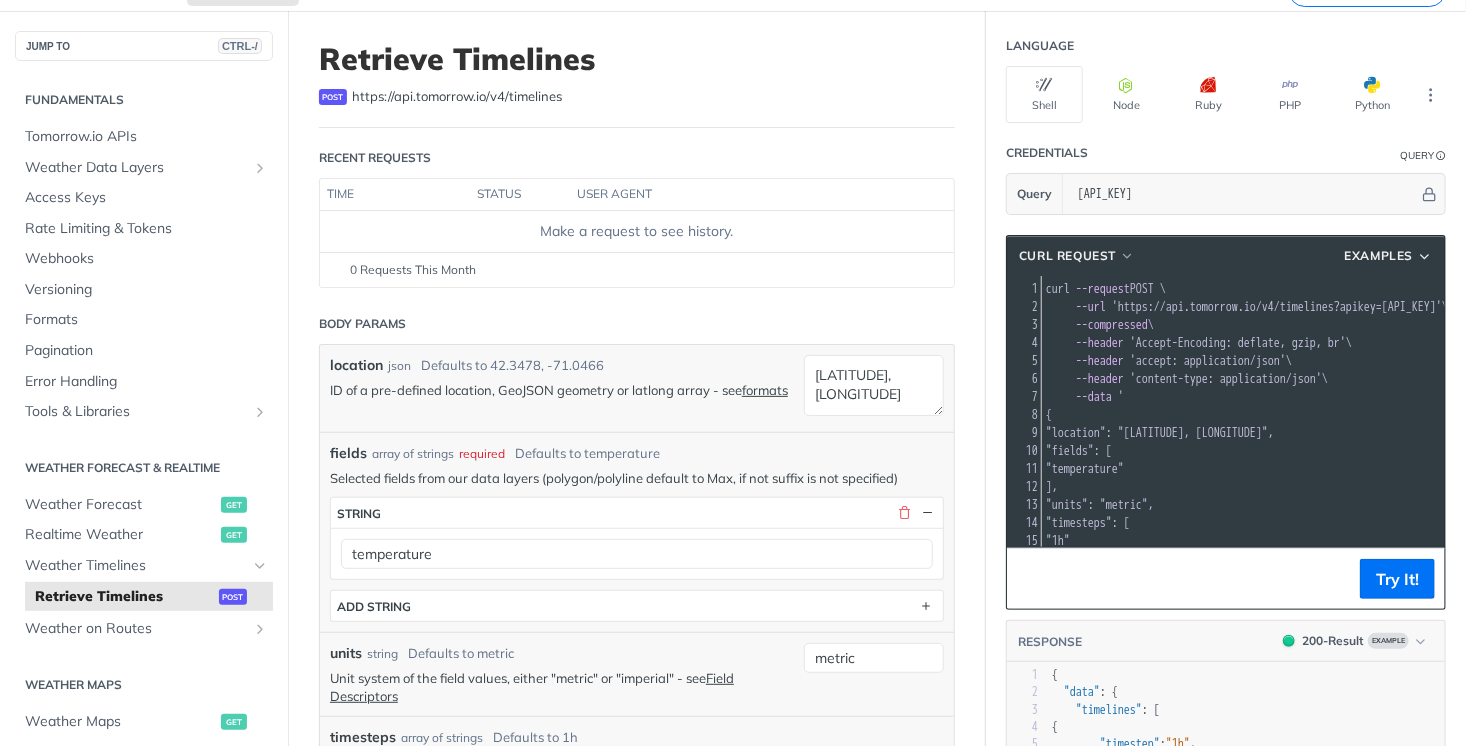 scroll, scrollTop: 192, scrollLeft: 0, axis: vertical 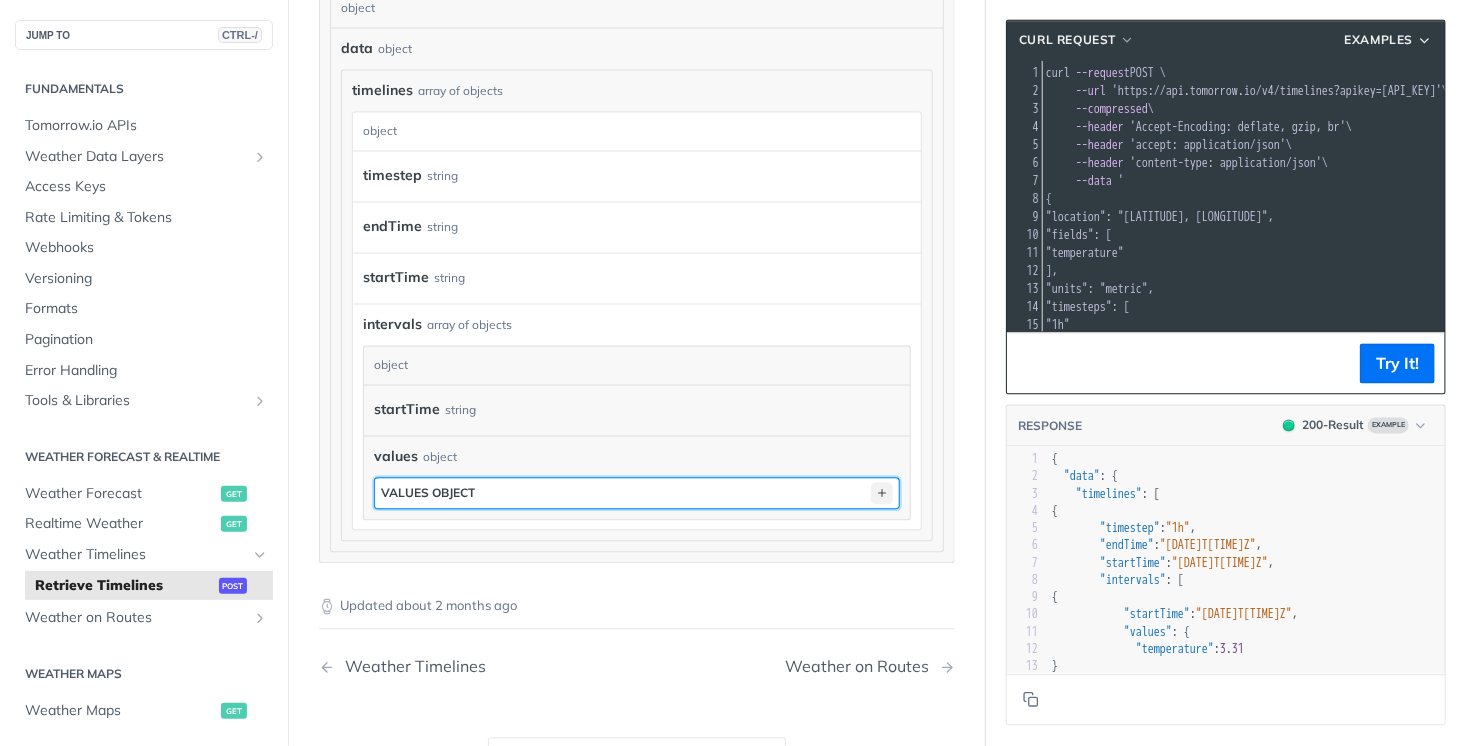 click at bounding box center [882, 494] 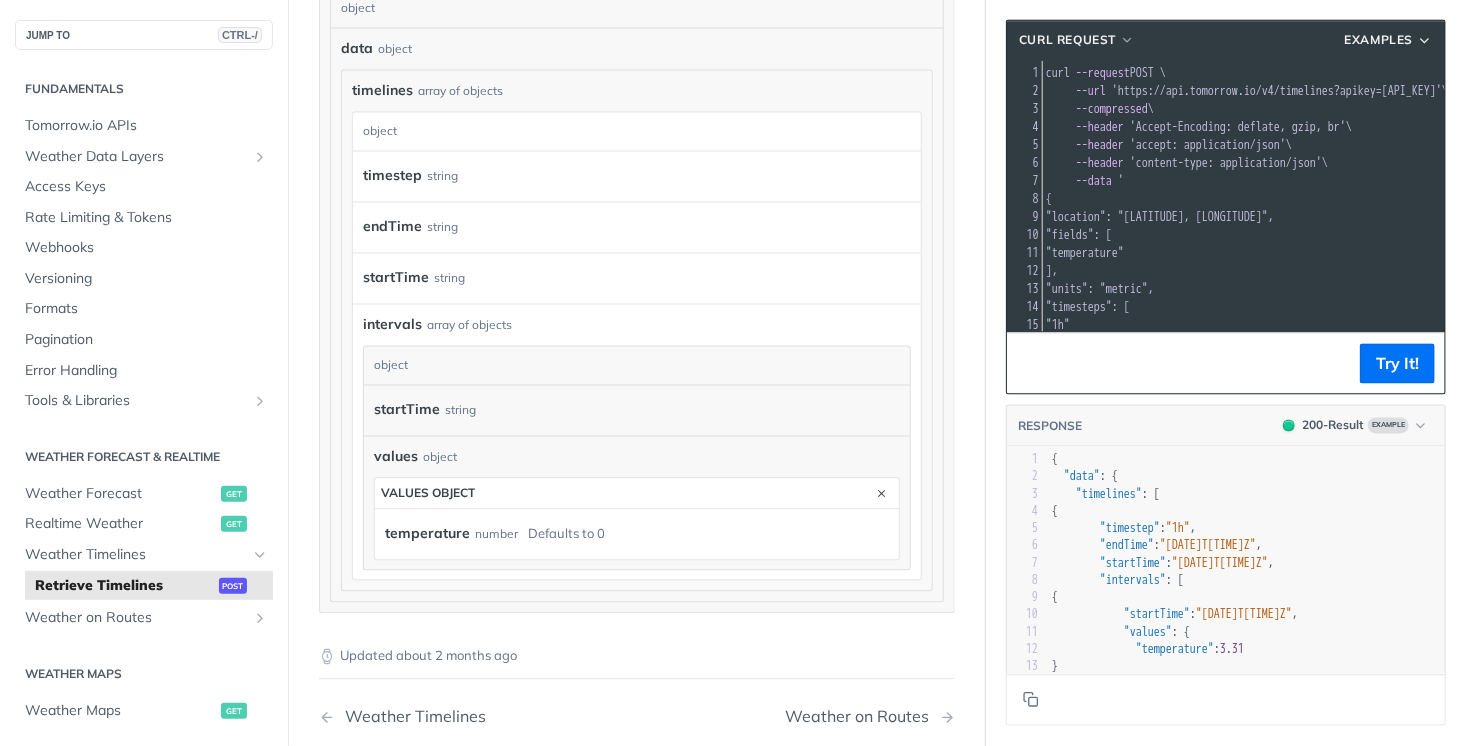 click on "temperature" at bounding box center [427, 534] 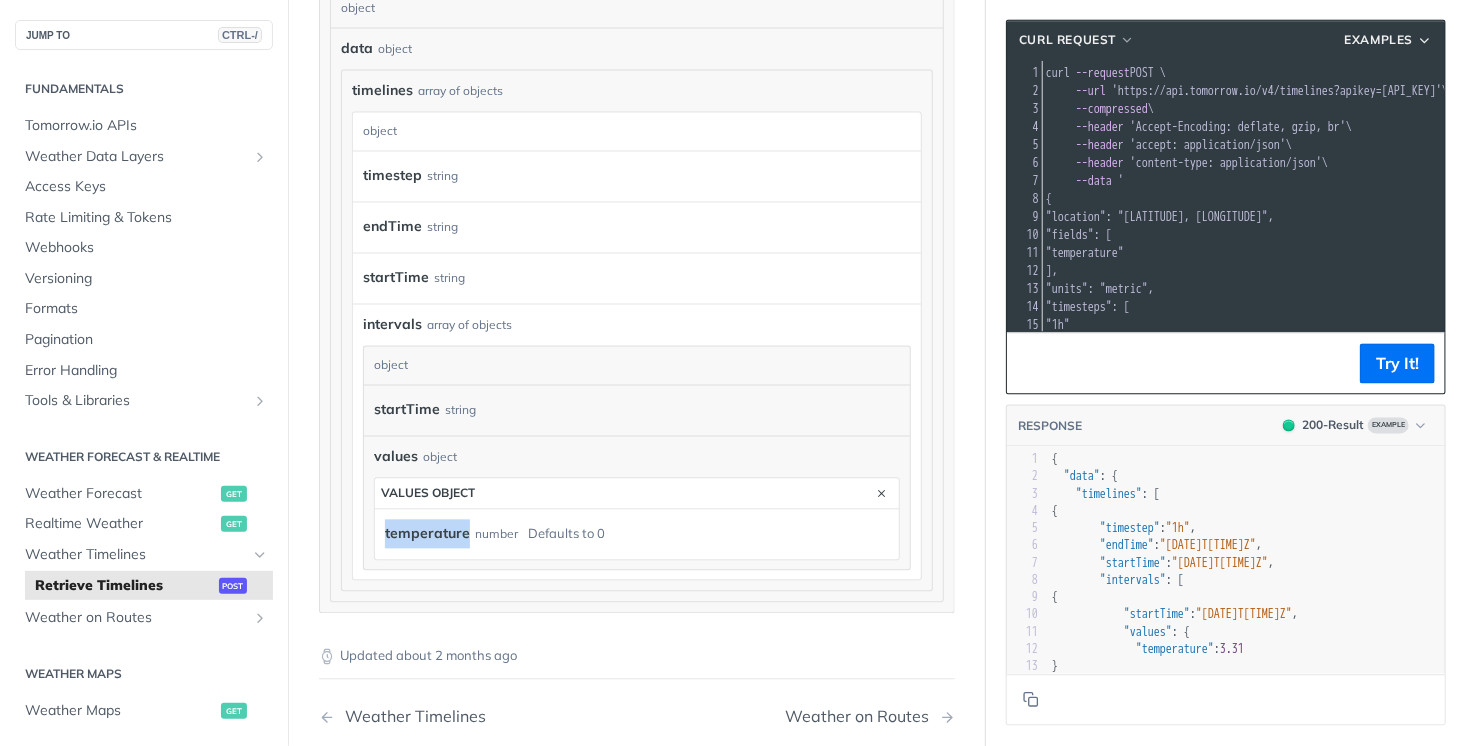 click on "temperature" at bounding box center (427, 534) 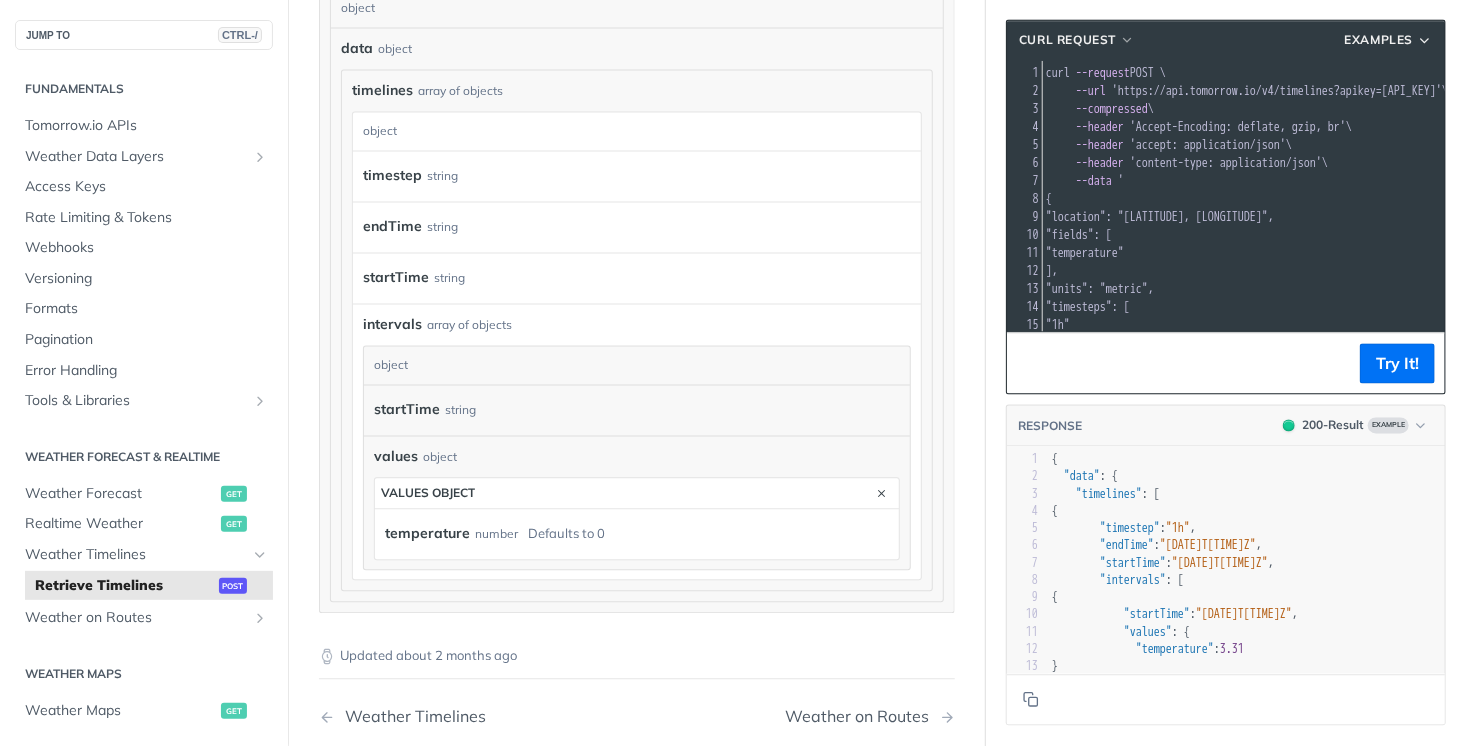 click on "values object" at bounding box center (637, 457) 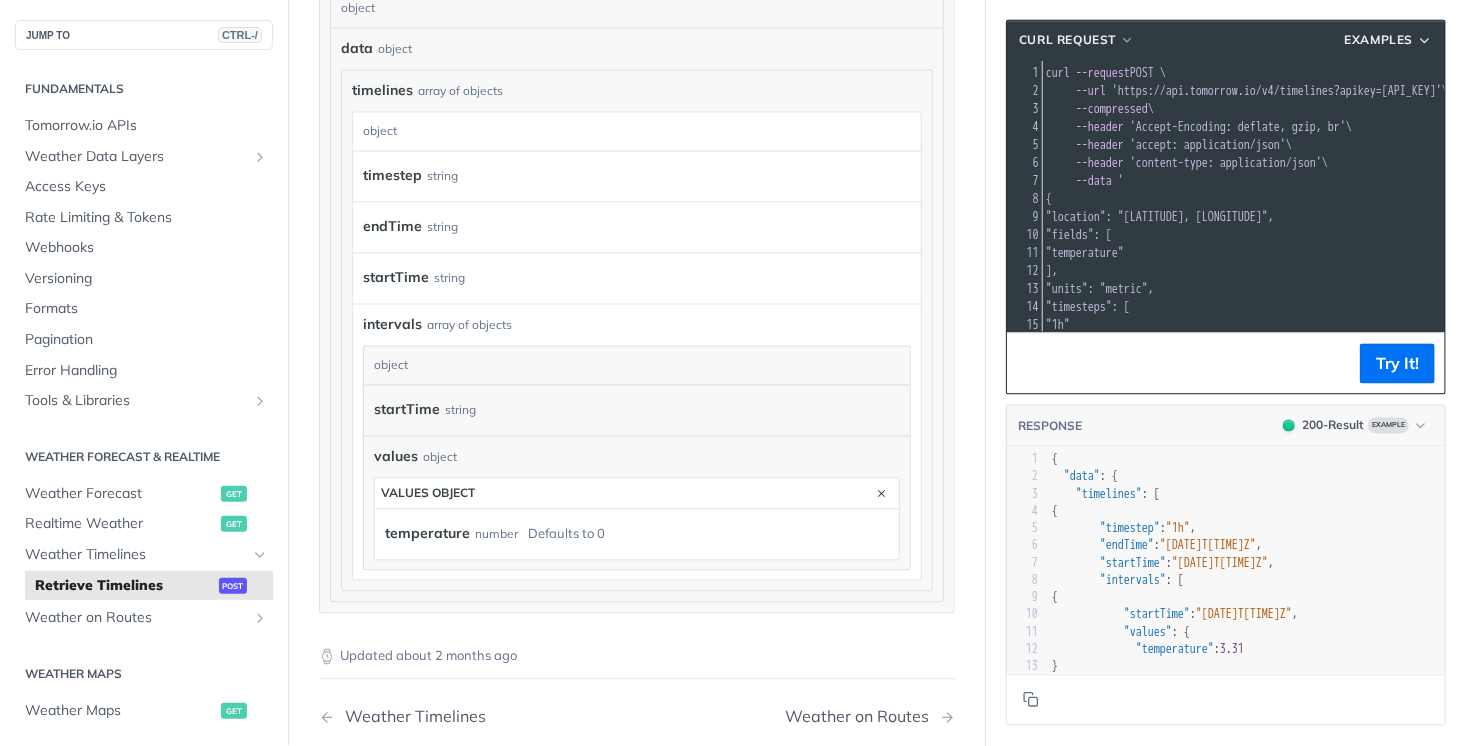 click on "startTime" at bounding box center [407, 410] 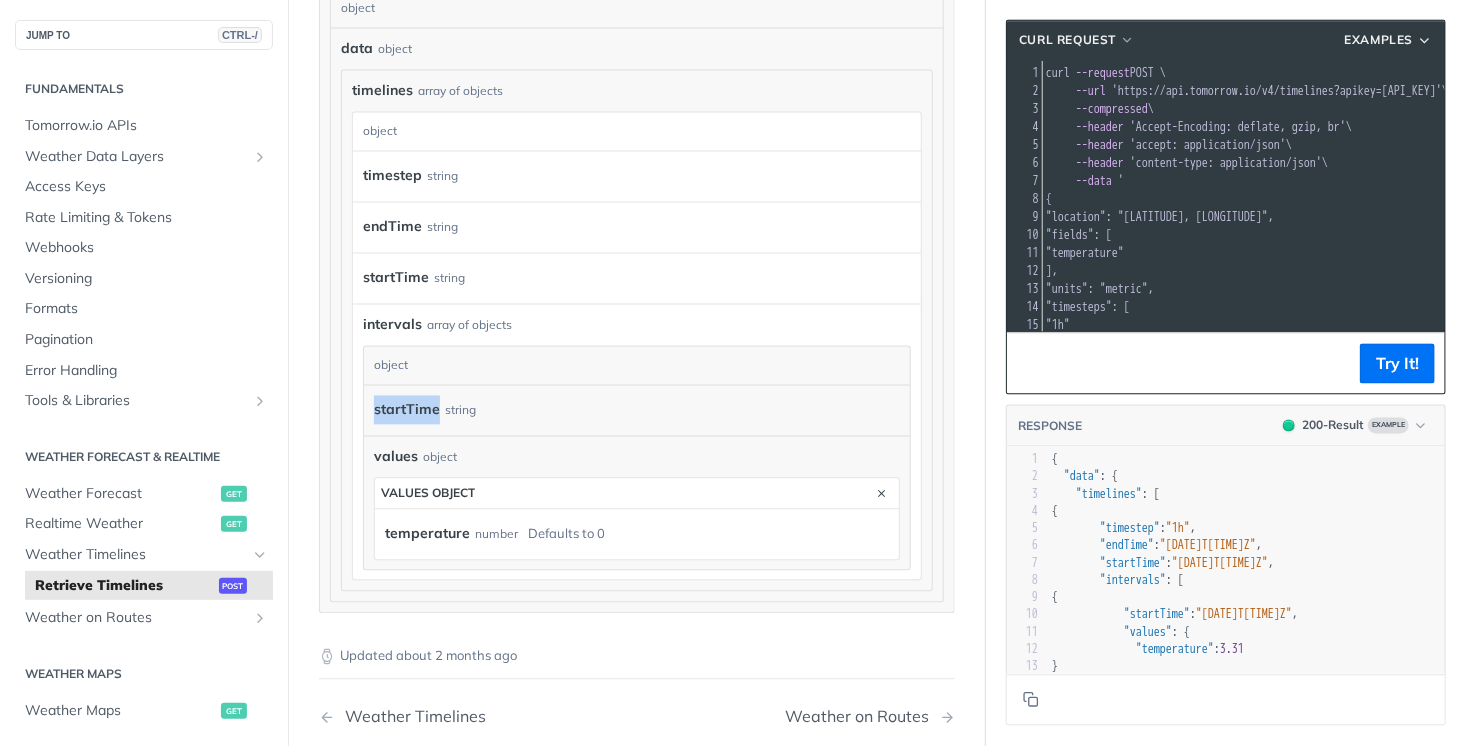 click on "startTime" at bounding box center [407, 410] 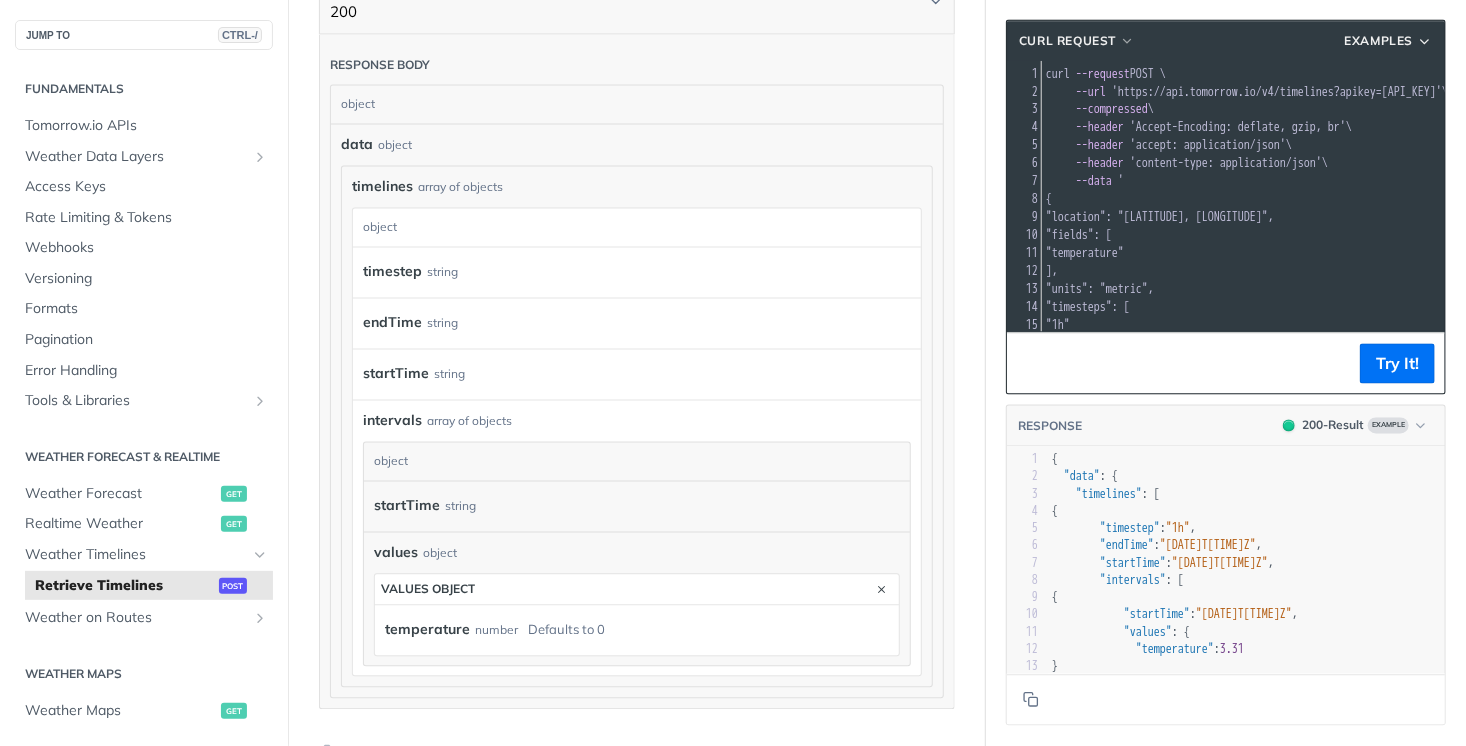 click on "startTime string" at bounding box center [632, 375] 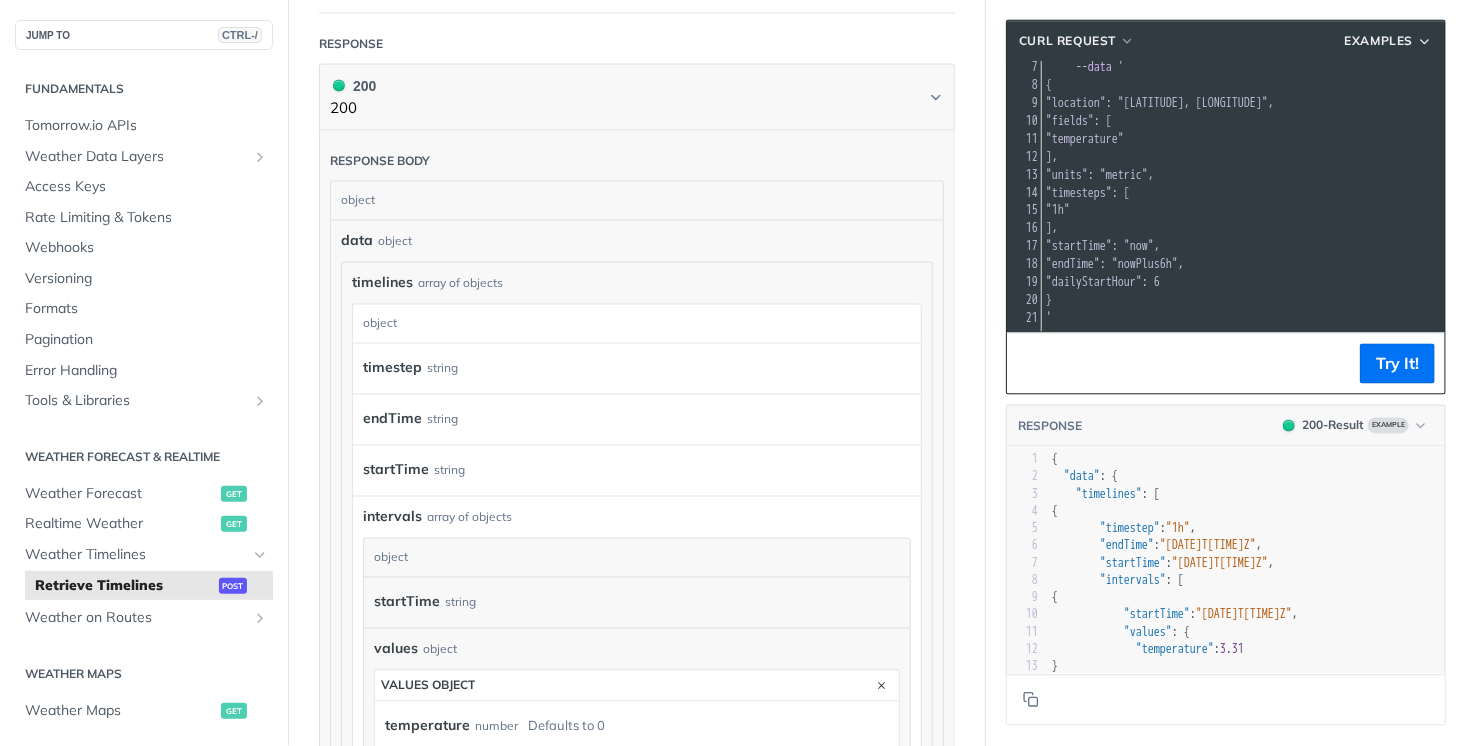 click on "startTime string" at bounding box center (632, 471) 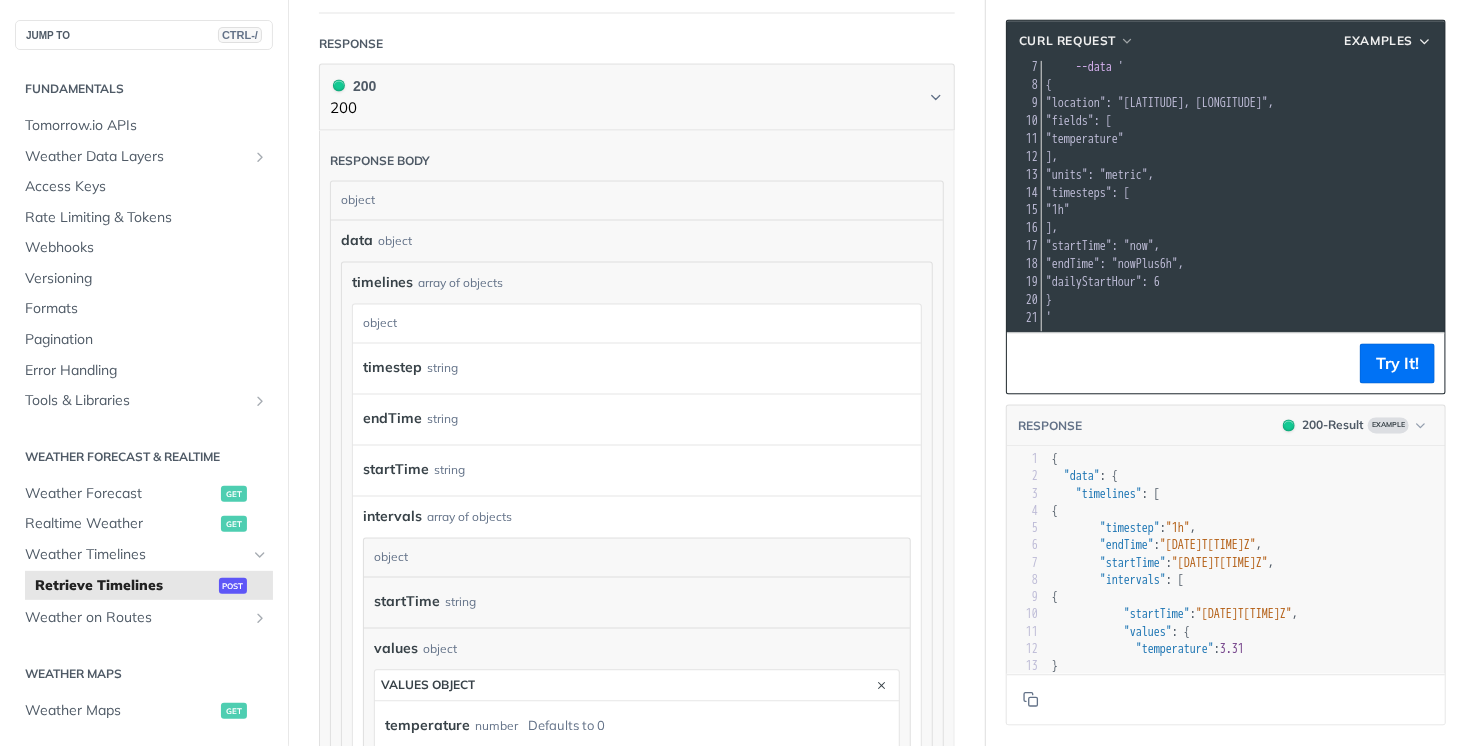 scroll, scrollTop: 1728, scrollLeft: 0, axis: vertical 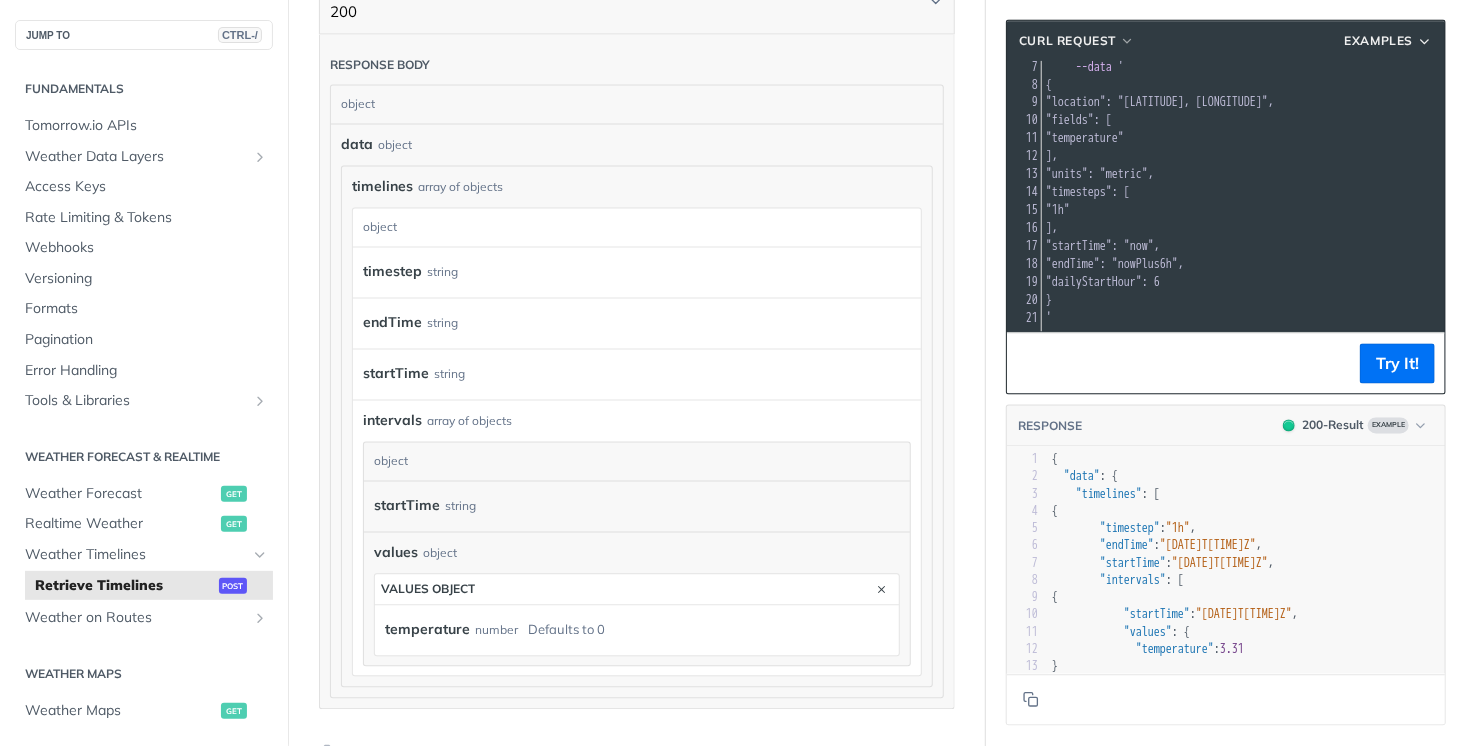 click on "intervals array of objects" at bounding box center [637, 421] 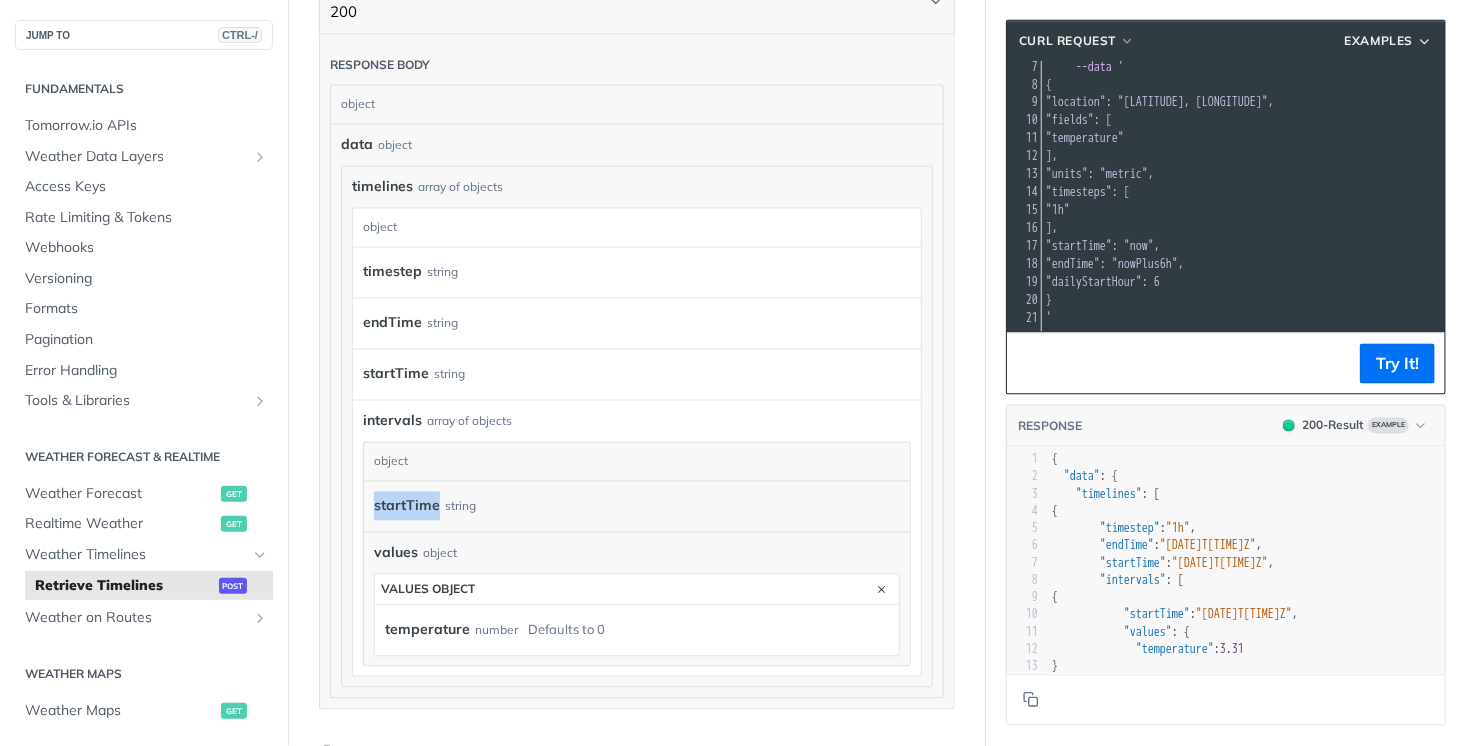click on "startTime" at bounding box center (407, 506) 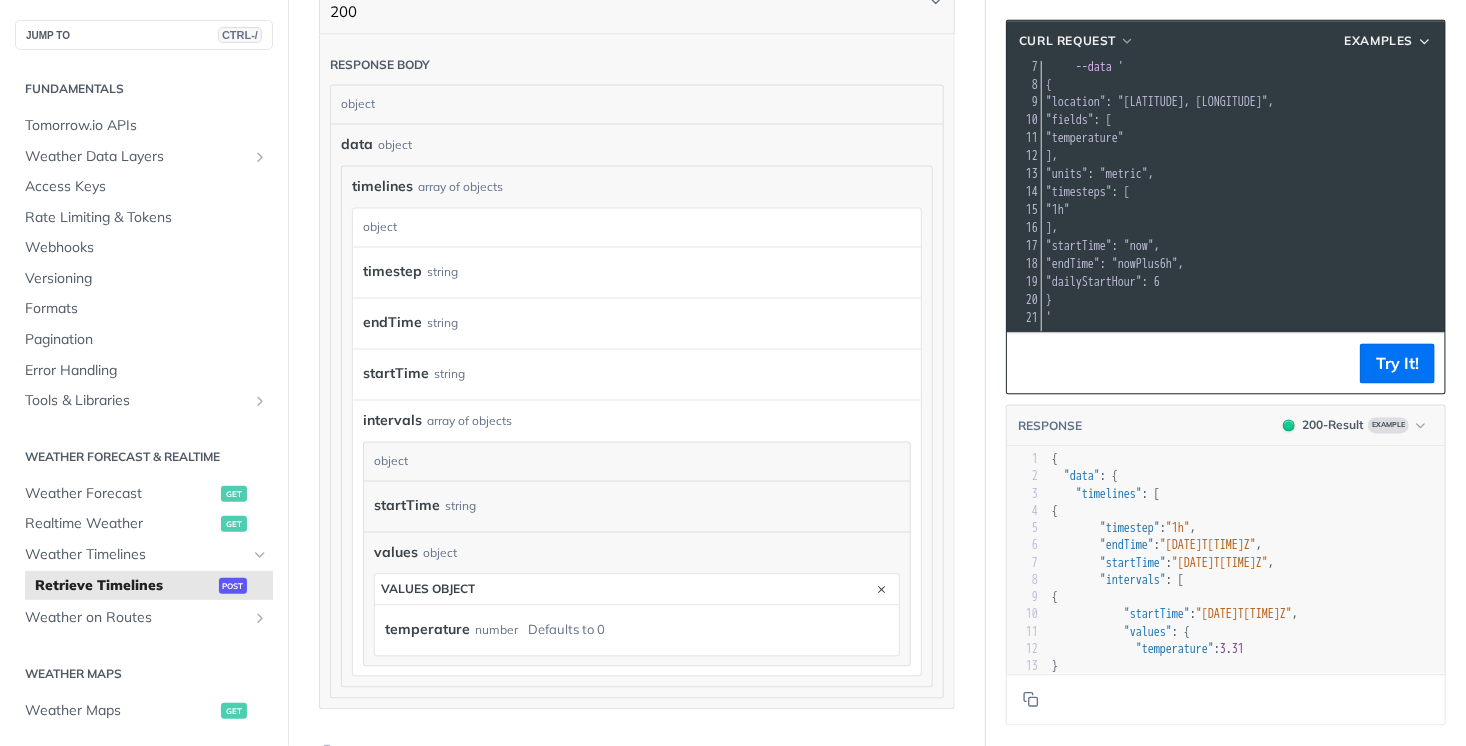 click on "intervals array of objects" at bounding box center [637, 421] 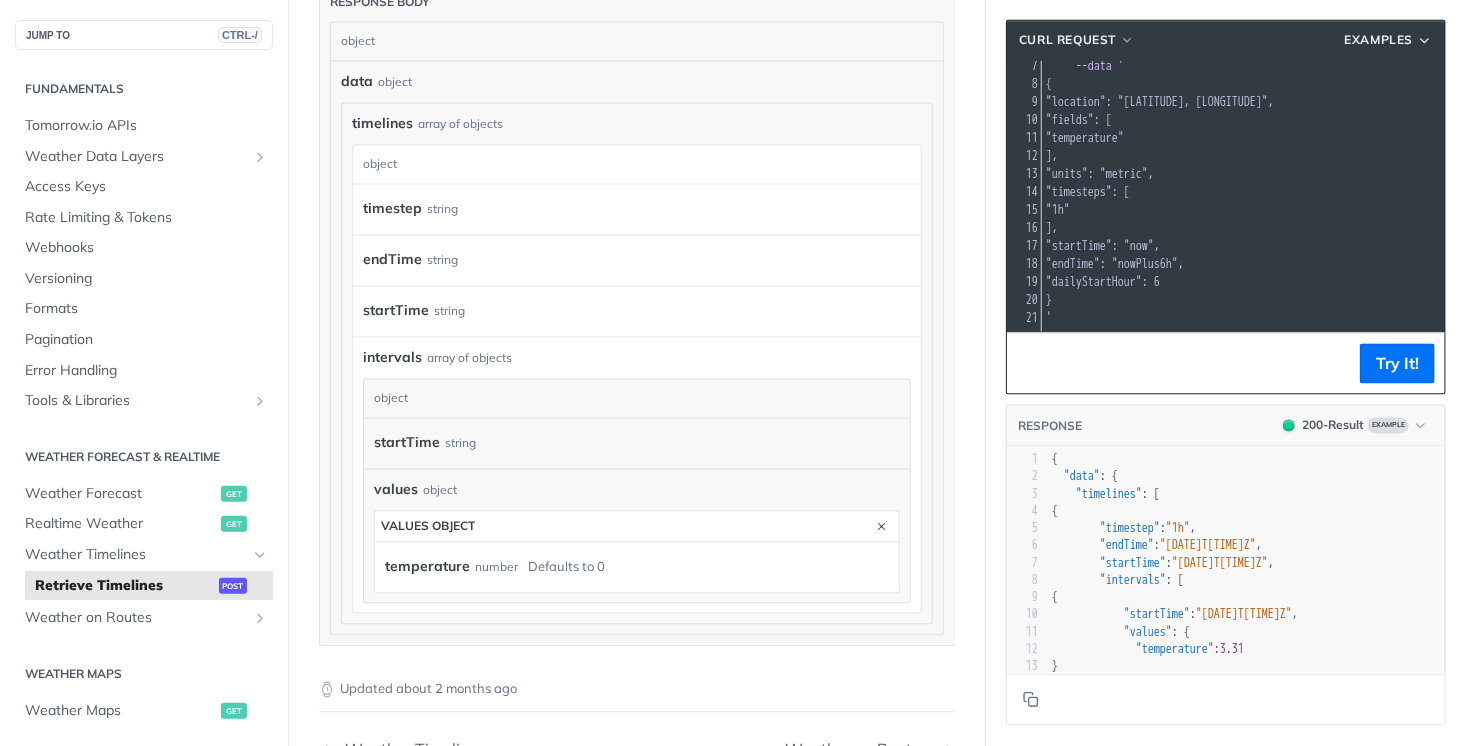 scroll, scrollTop: 1824, scrollLeft: 0, axis: vertical 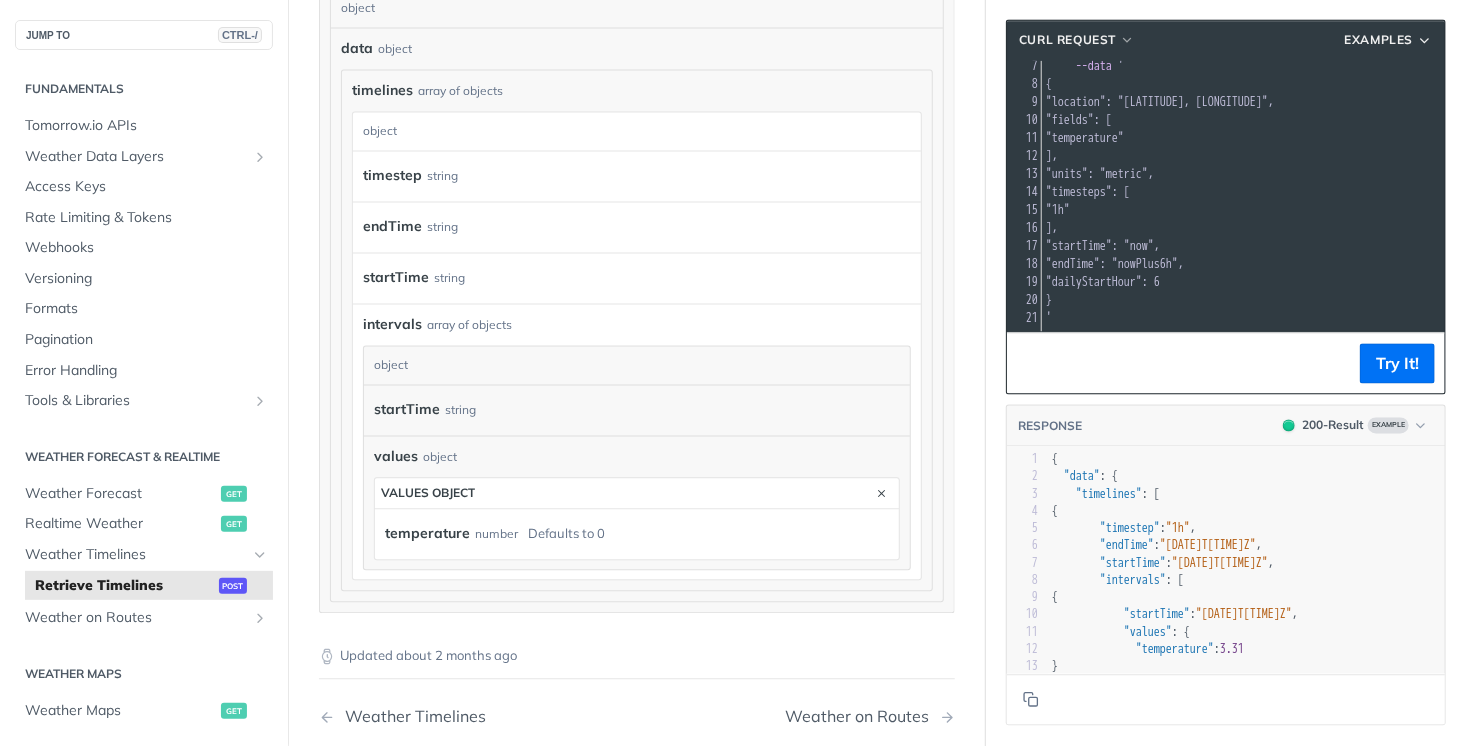 click on "values object" at bounding box center [637, 457] 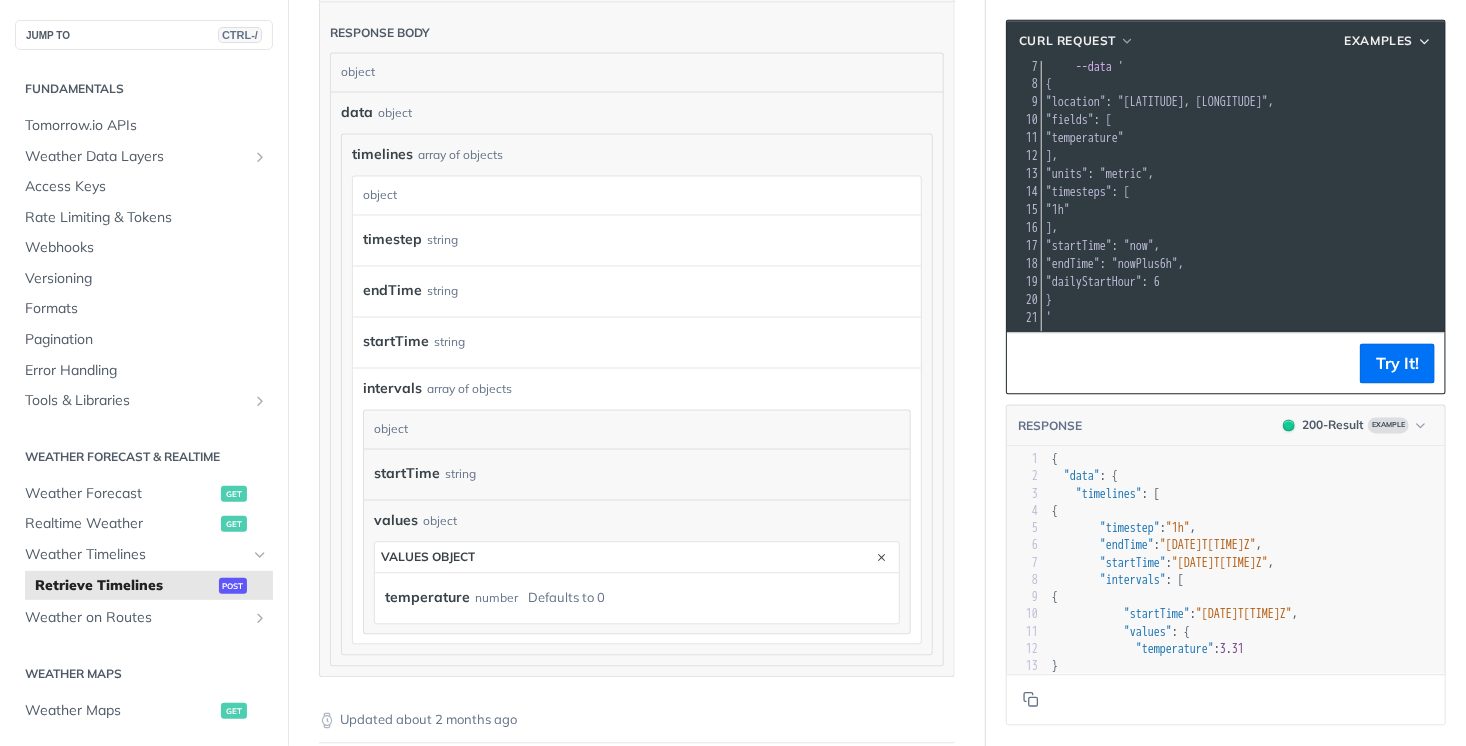 scroll, scrollTop: 1728, scrollLeft: 0, axis: vertical 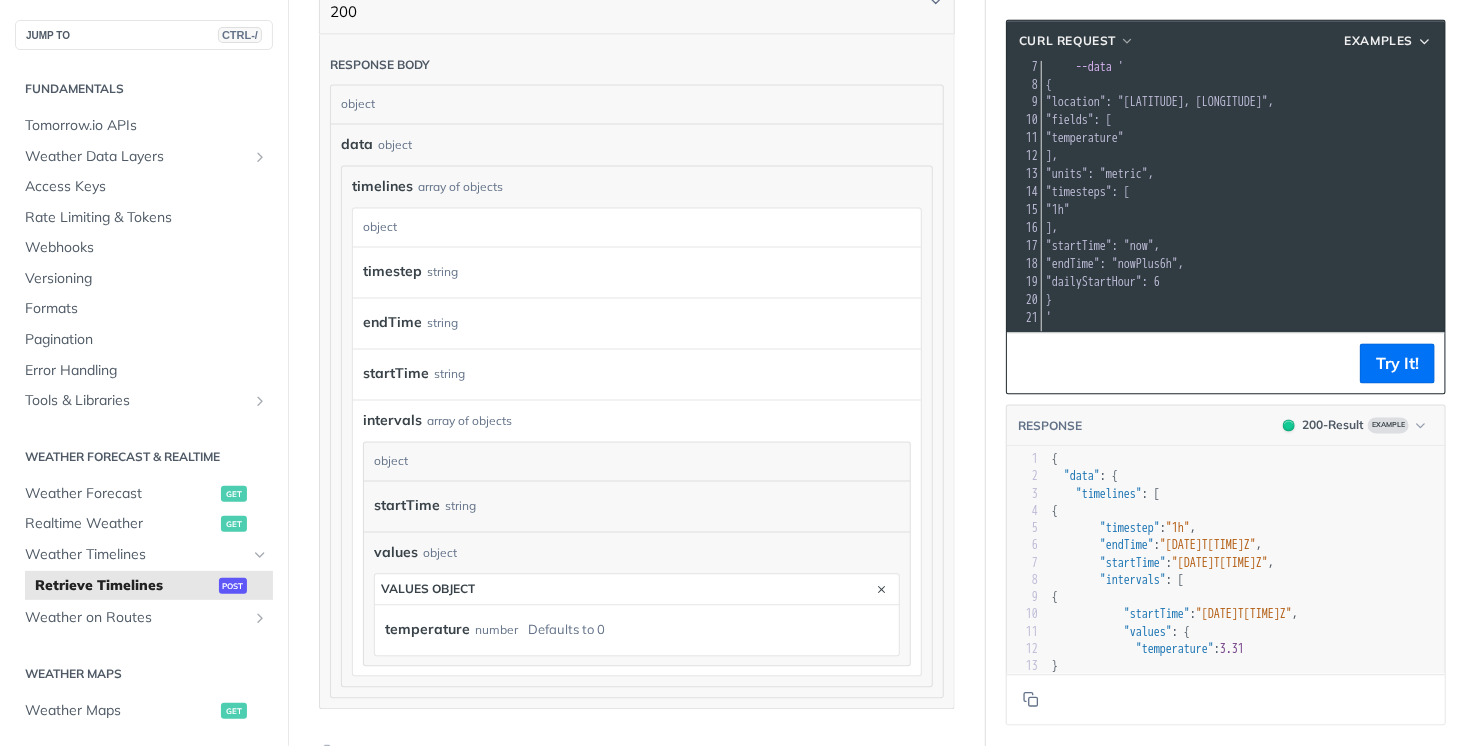 click on "array of objects" at bounding box center (469, 422) 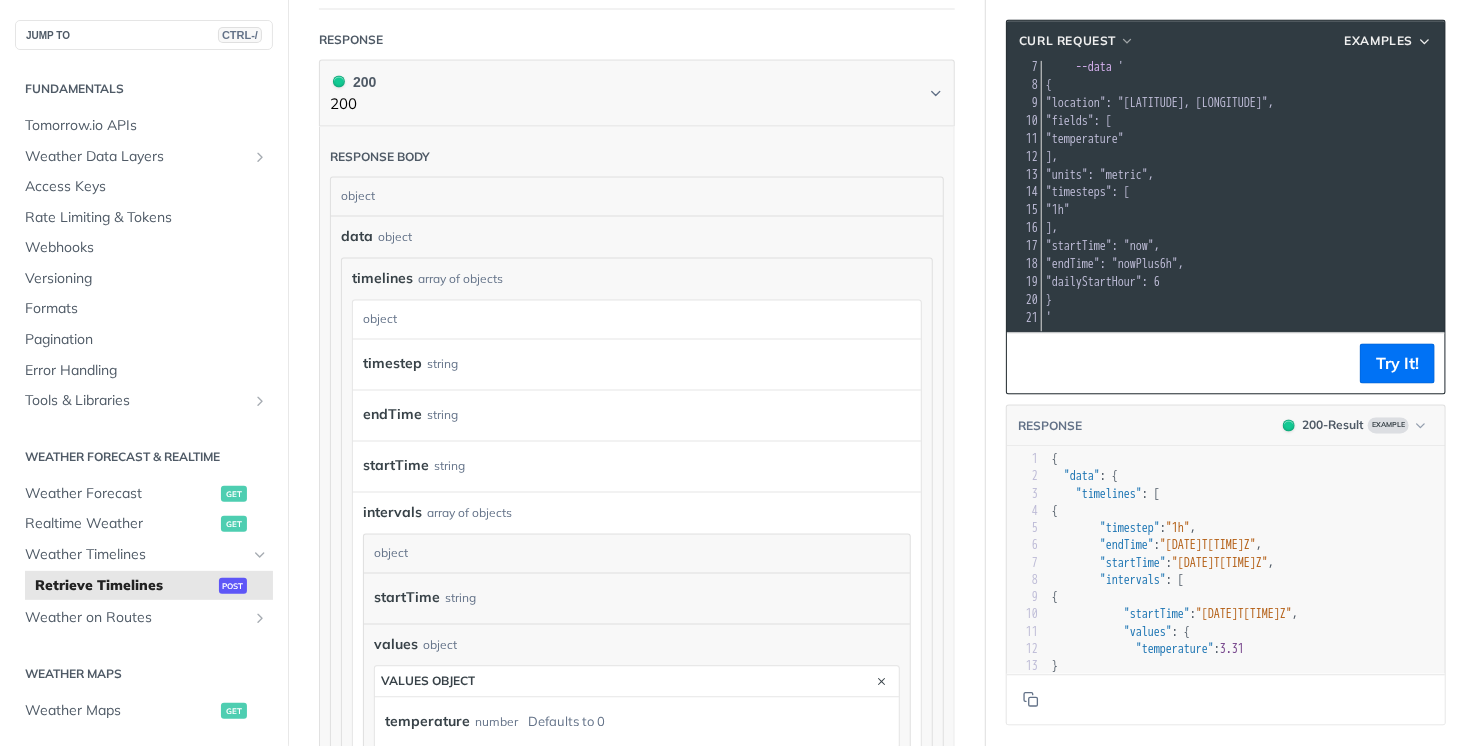 scroll, scrollTop: 1536, scrollLeft: 0, axis: vertical 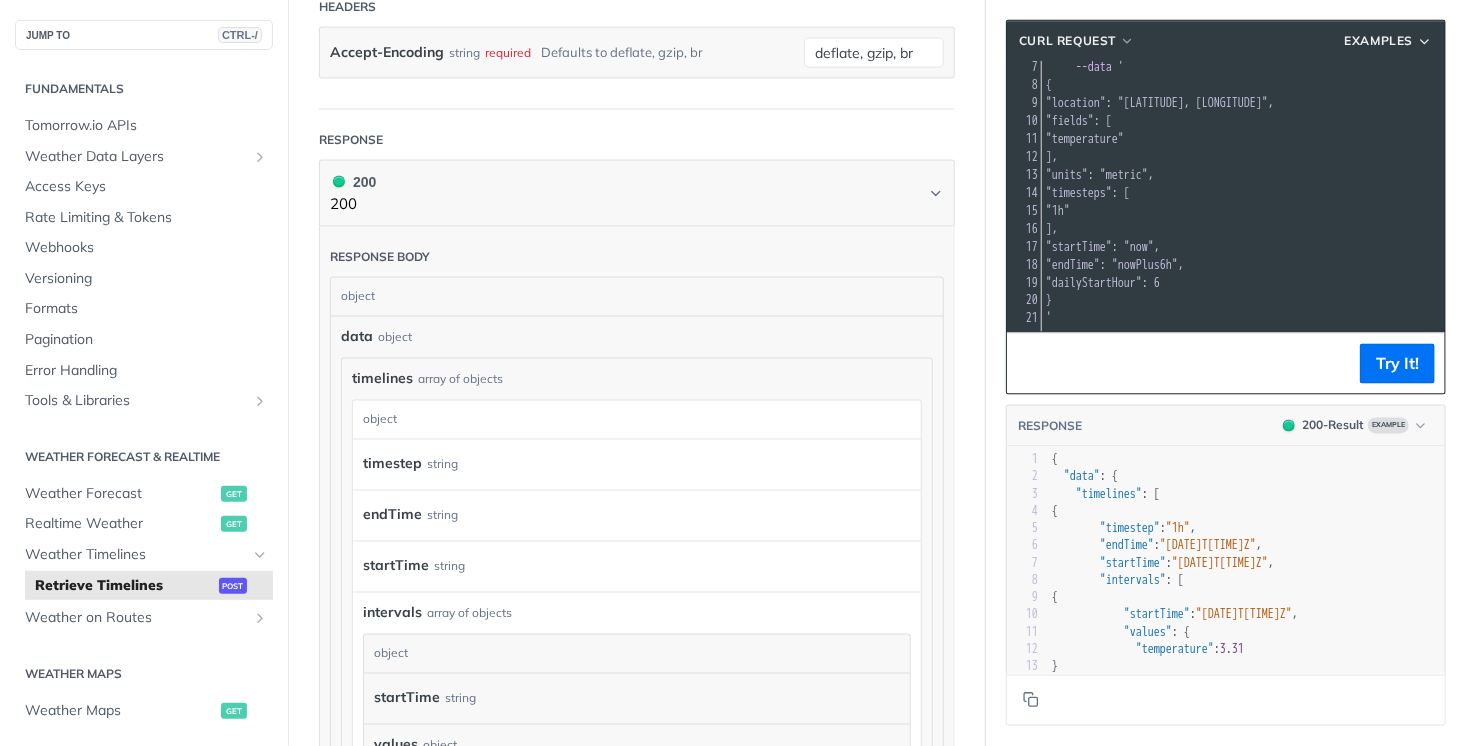 click on "]," at bounding box center (1374, 229) 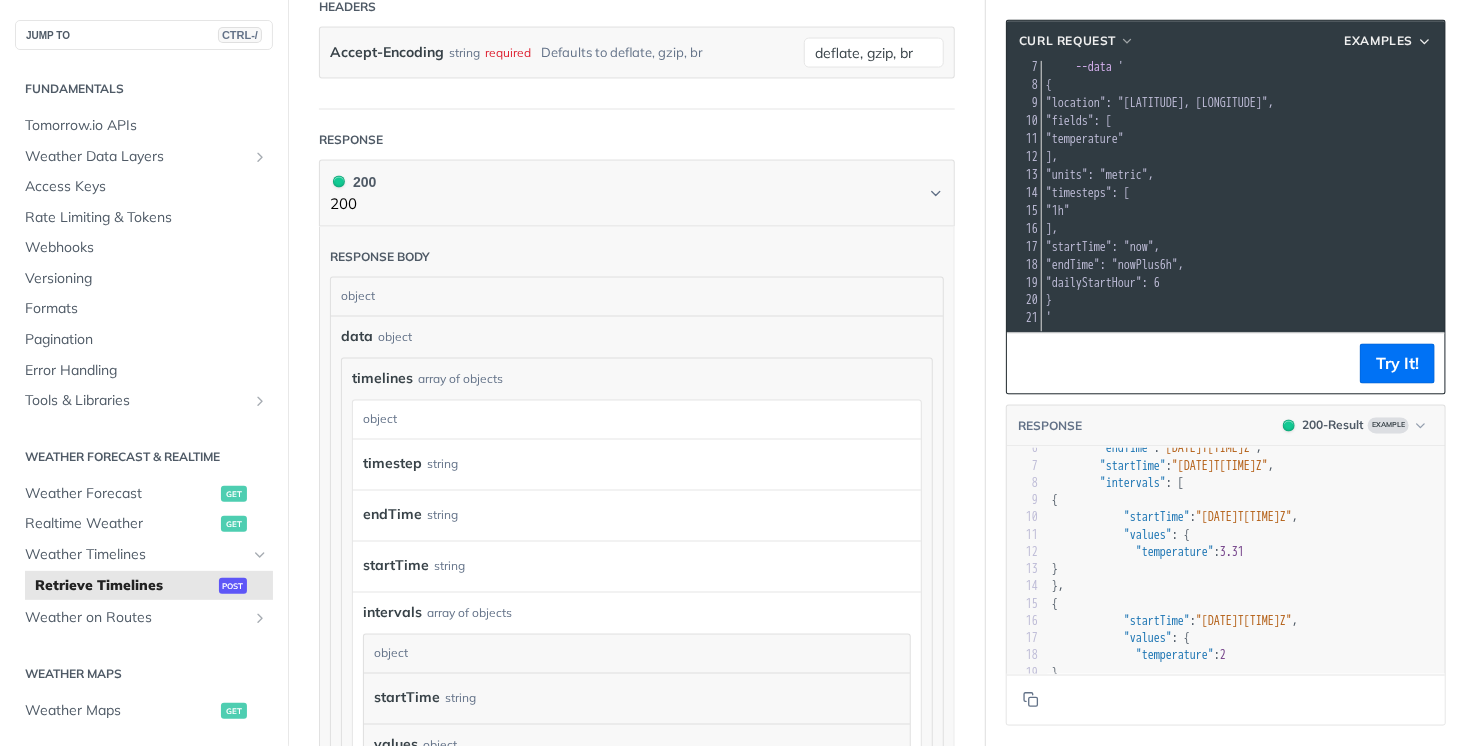 scroll, scrollTop: 97, scrollLeft: 0, axis: vertical 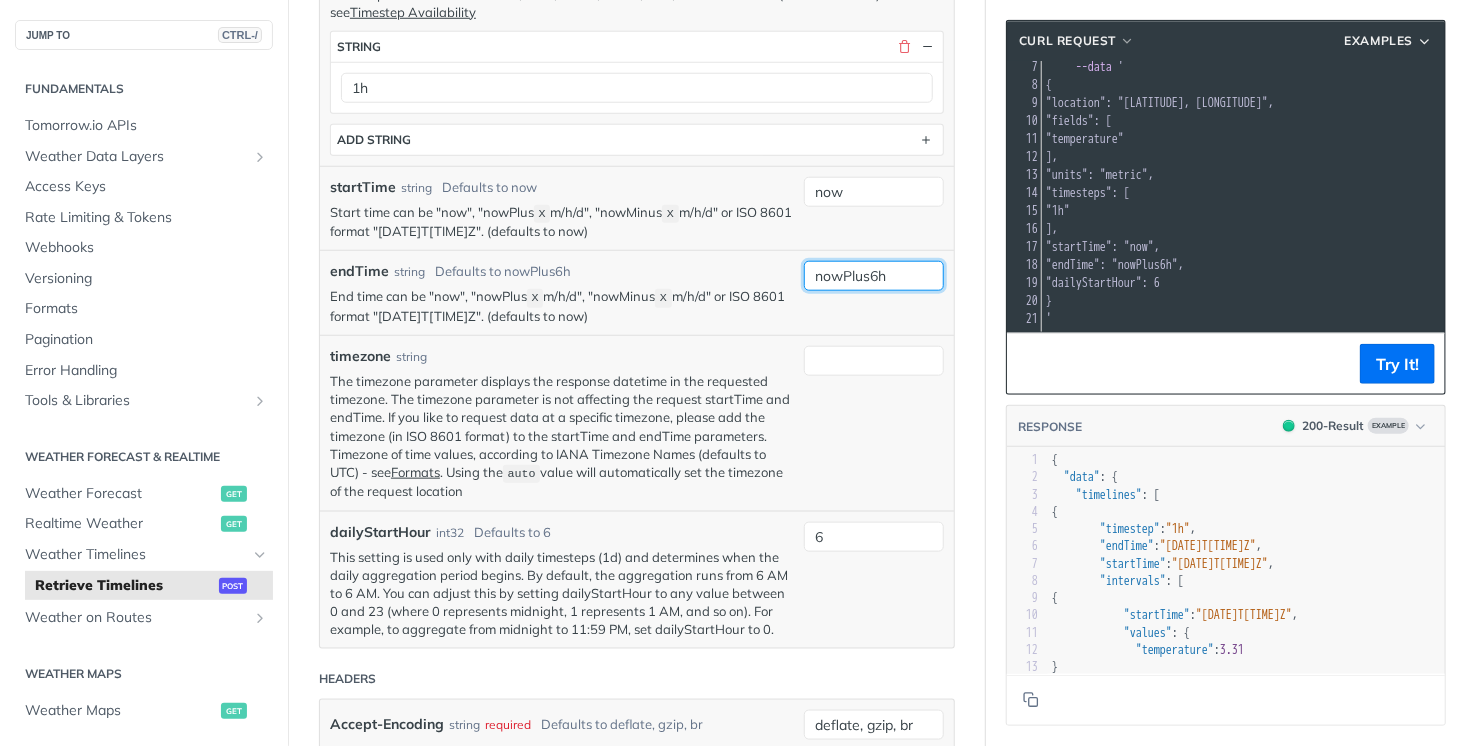 click on "nowPlus6h" at bounding box center [874, 276] 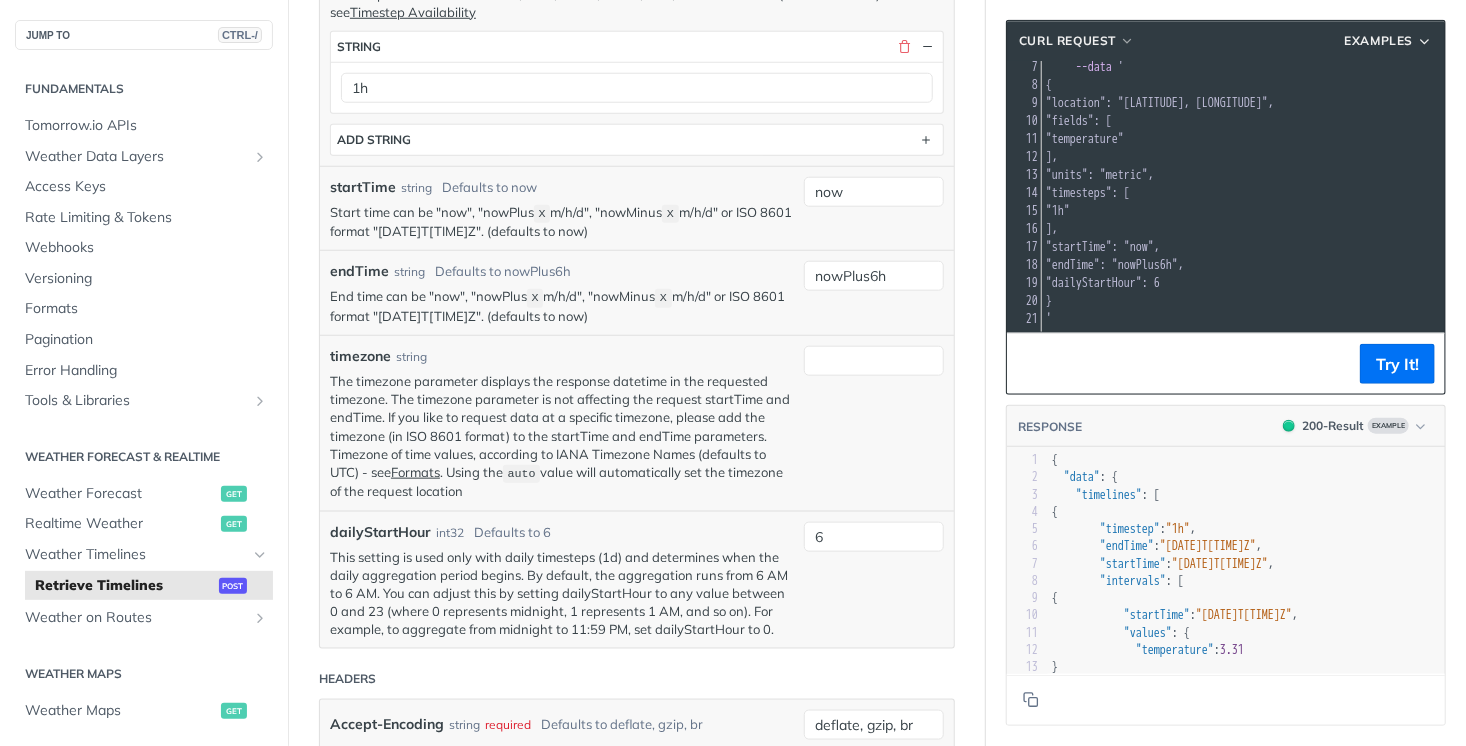 click on "End time can be "now", "nowPlus X m/h/d", "nowMinus X m/h/d" or ISO 8601 format "[DATE]T[TIME]Z". (defaults to now)" at bounding box center [562, 306] 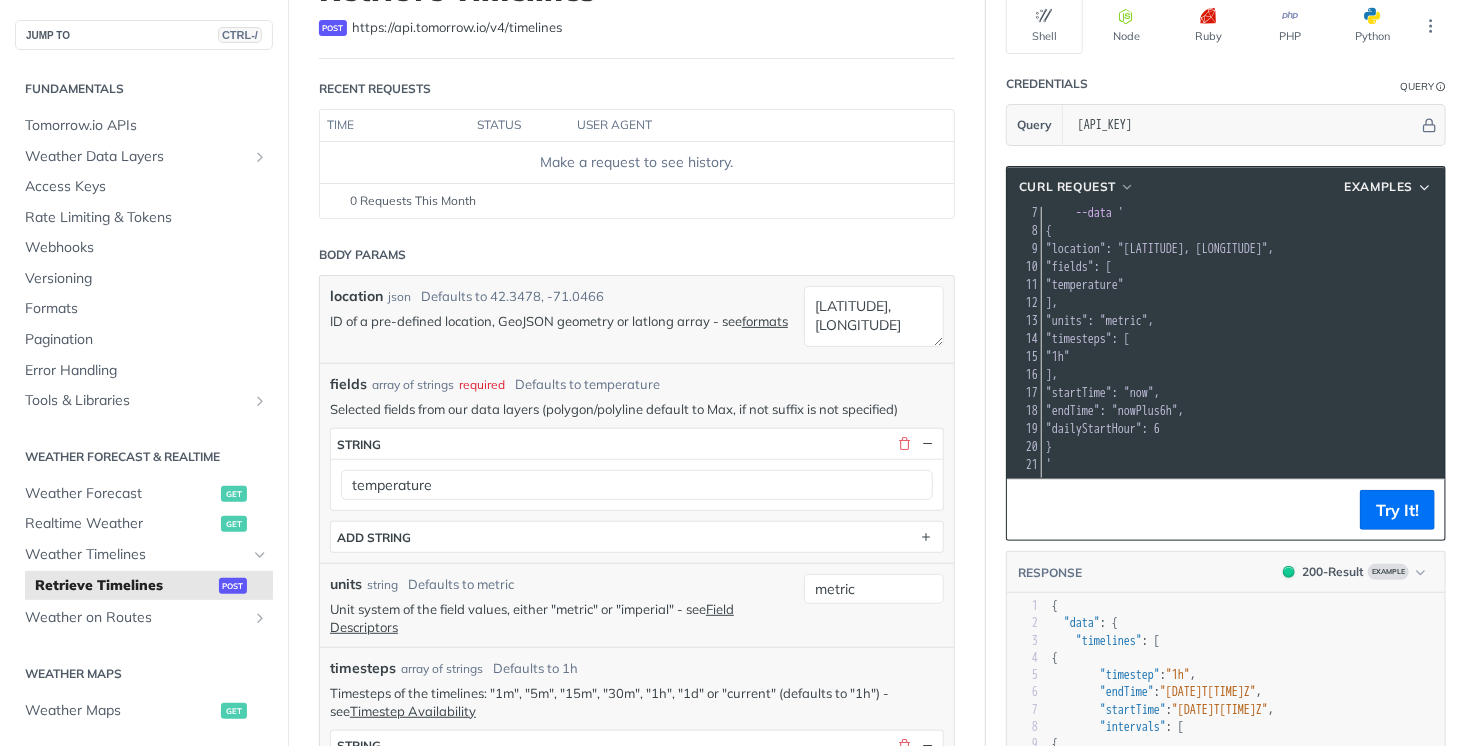 scroll, scrollTop: 0, scrollLeft: 0, axis: both 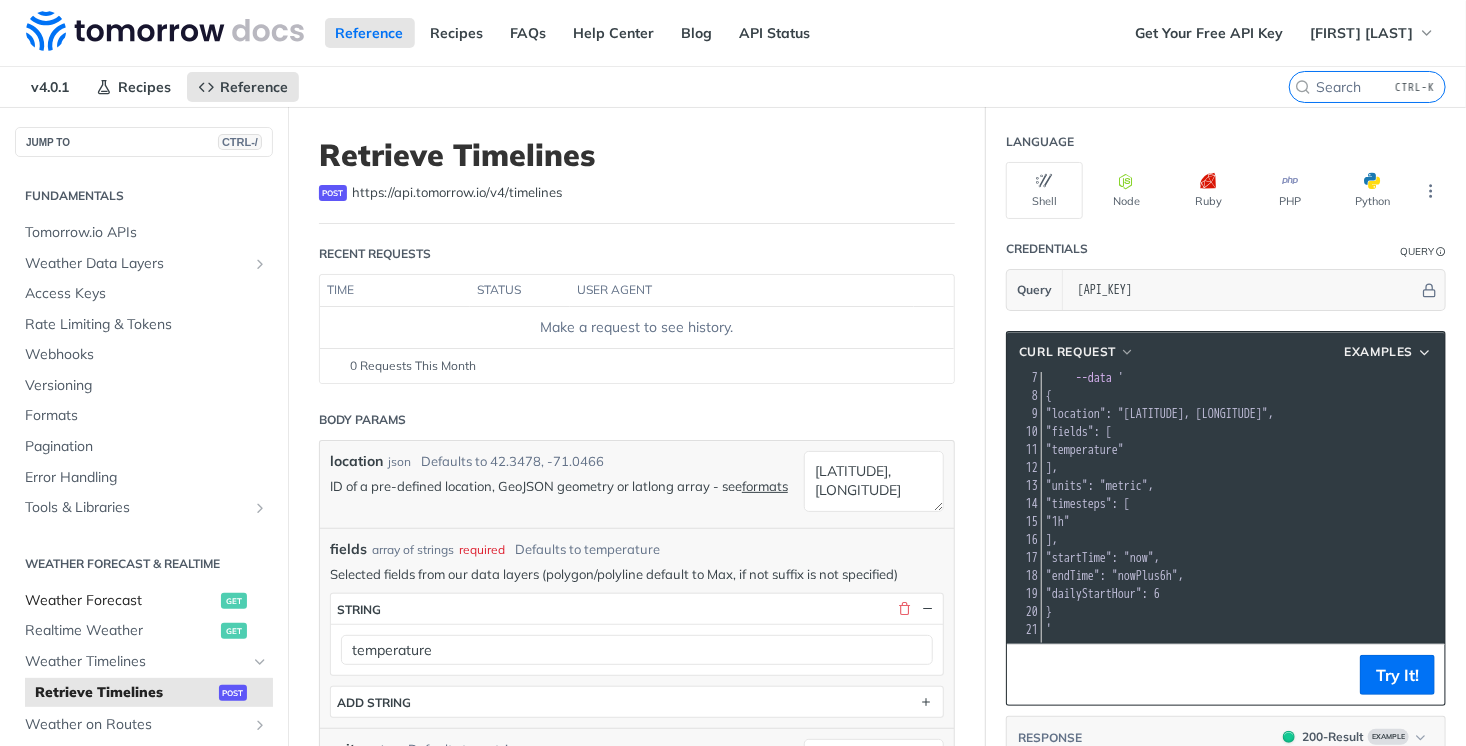 click on "Weather Forecast" at bounding box center [120, 601] 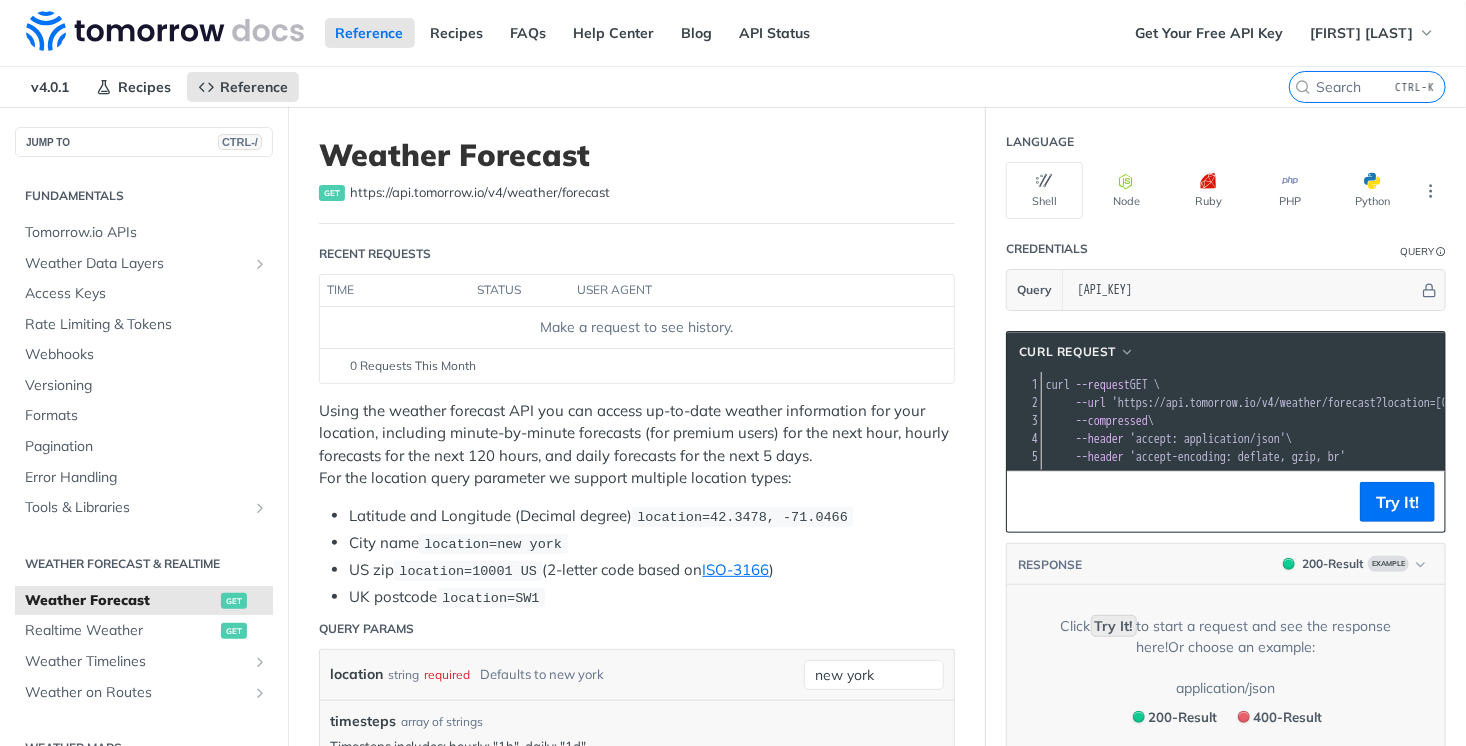 scroll, scrollTop: 0, scrollLeft: 0, axis: both 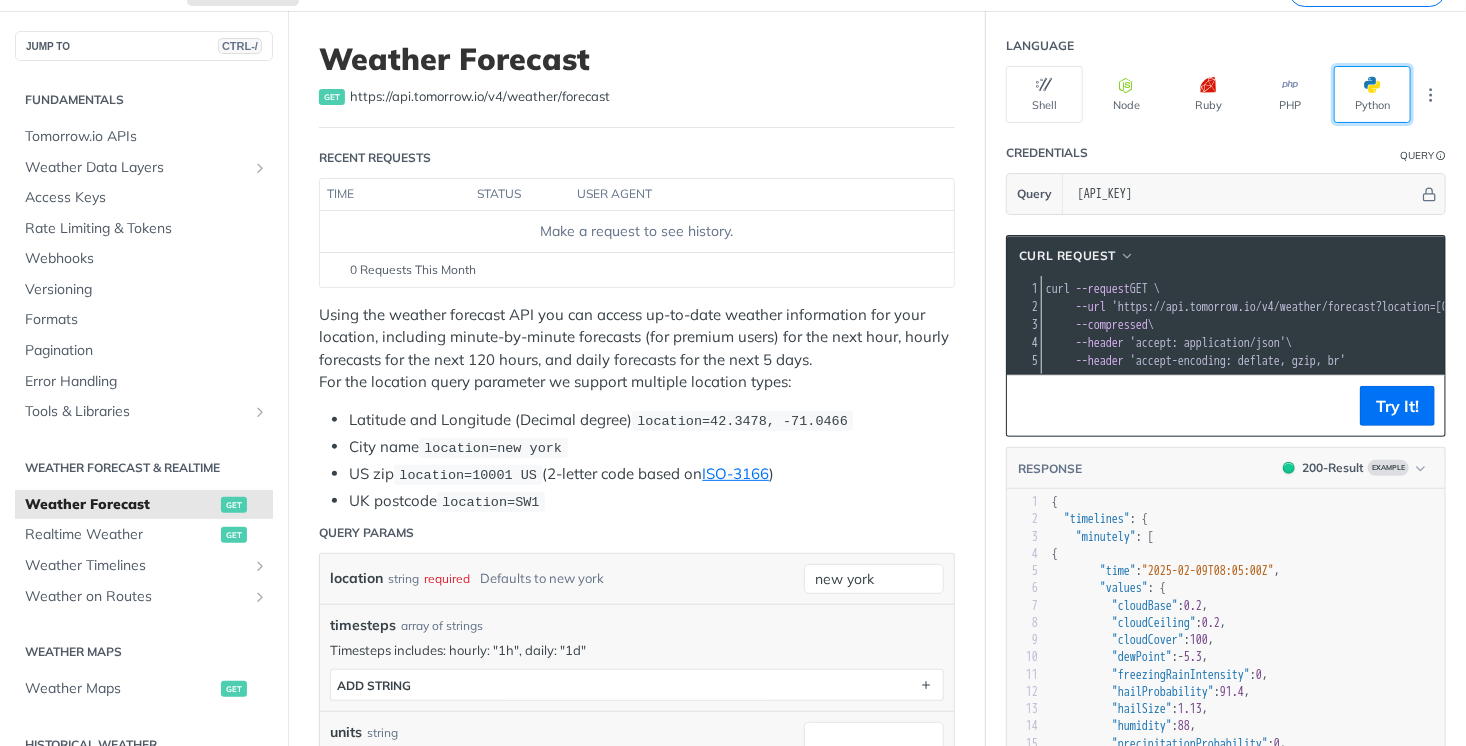 click at bounding box center (1381, 85) 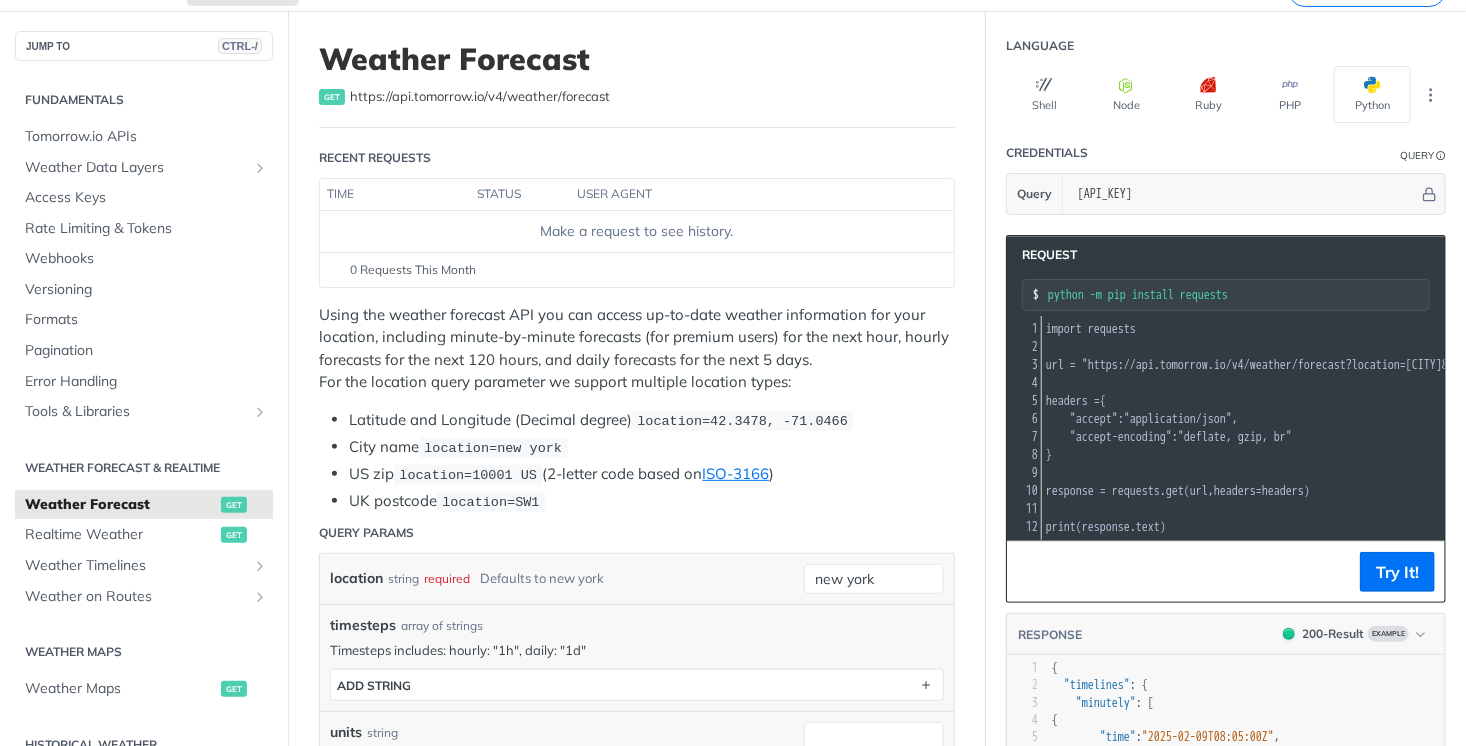 scroll, scrollTop: 0, scrollLeft: 417, axis: horizontal 